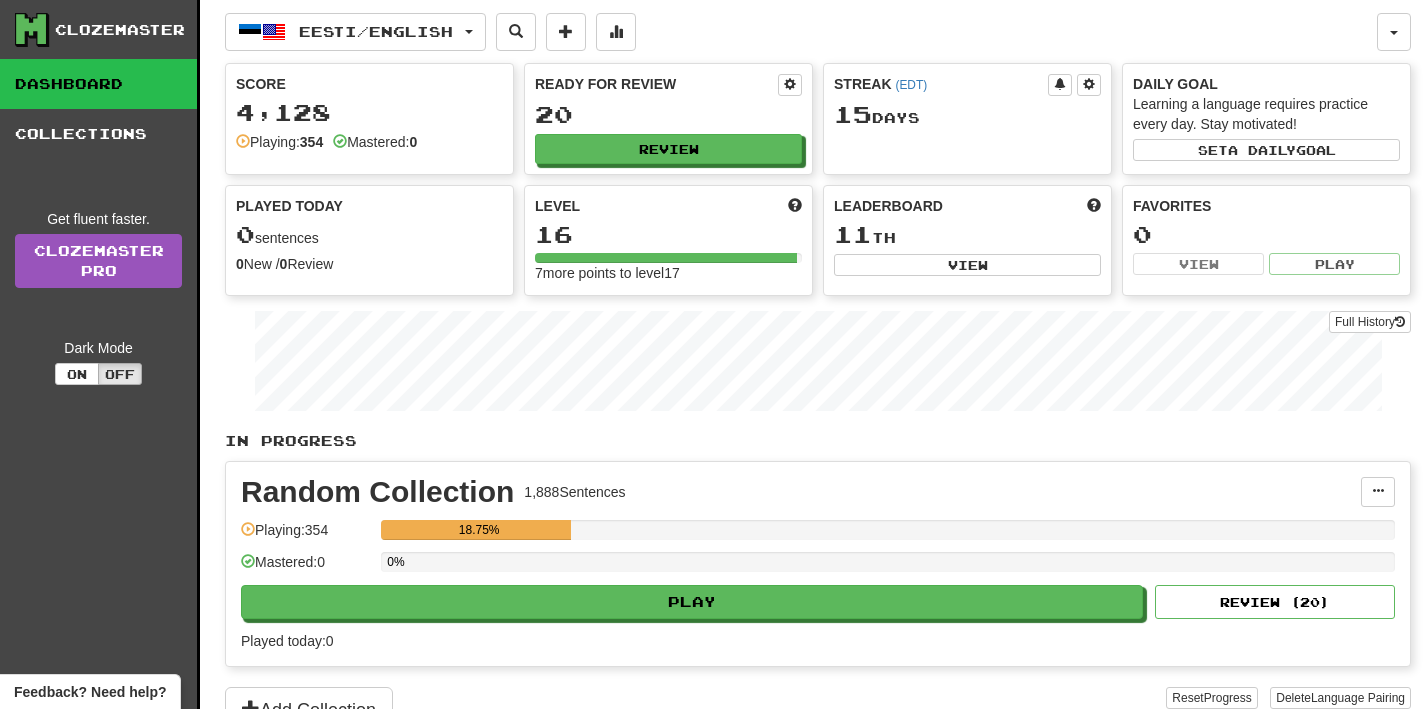 scroll, scrollTop: 0, scrollLeft: 0, axis: both 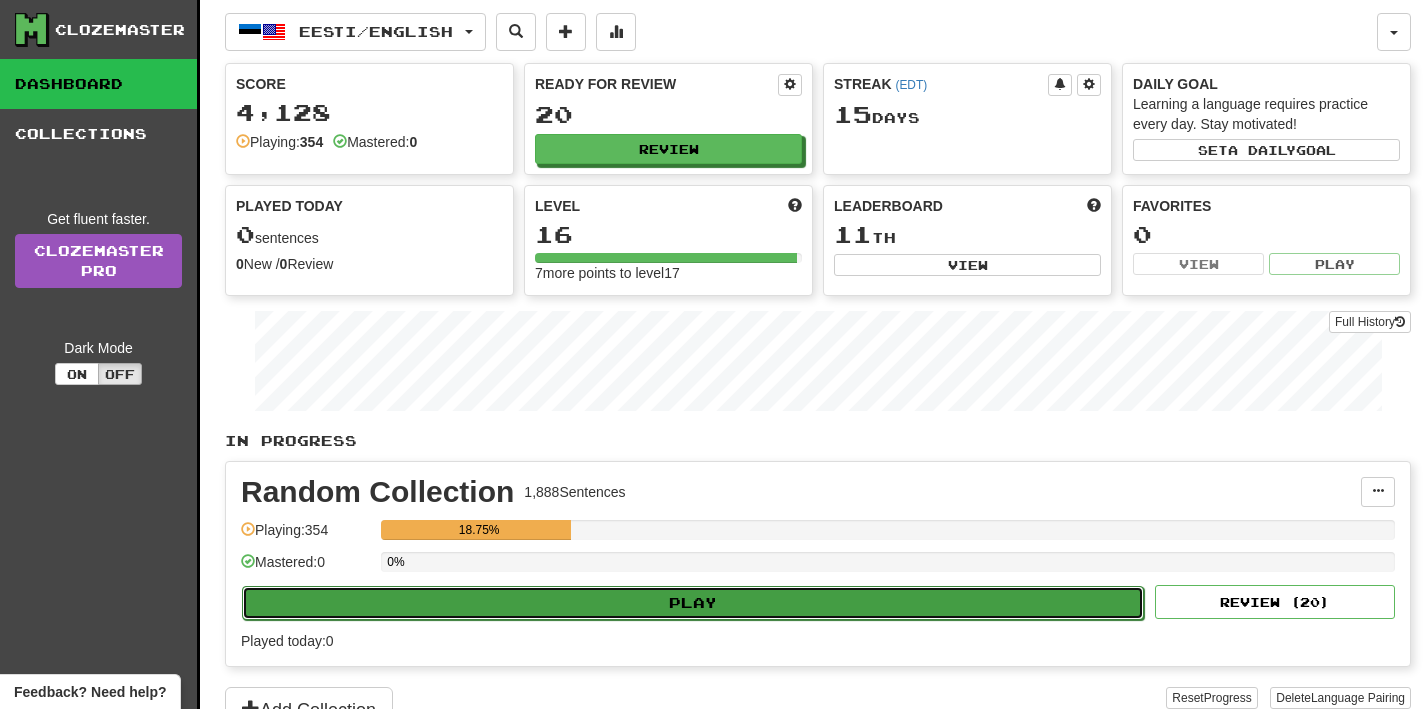 click on "Play" at bounding box center [693, 603] 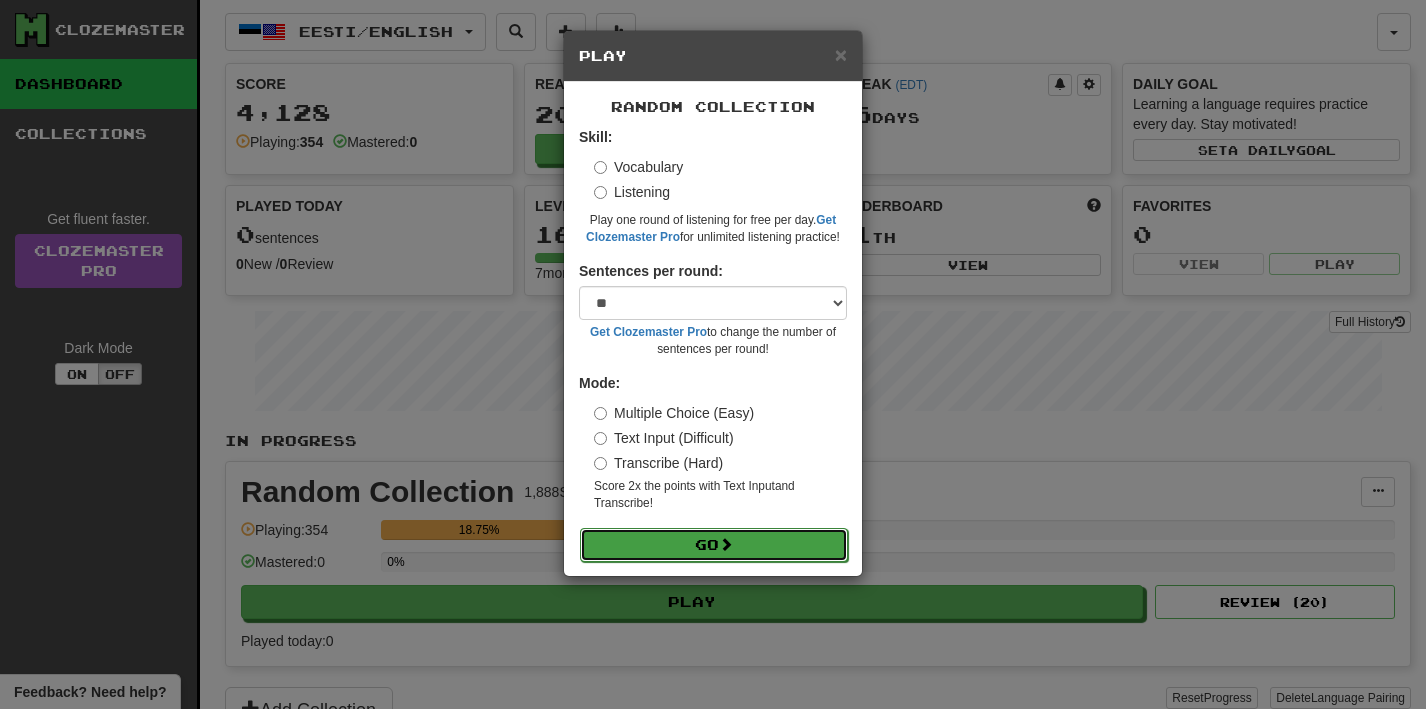 click on "Go" at bounding box center (714, 545) 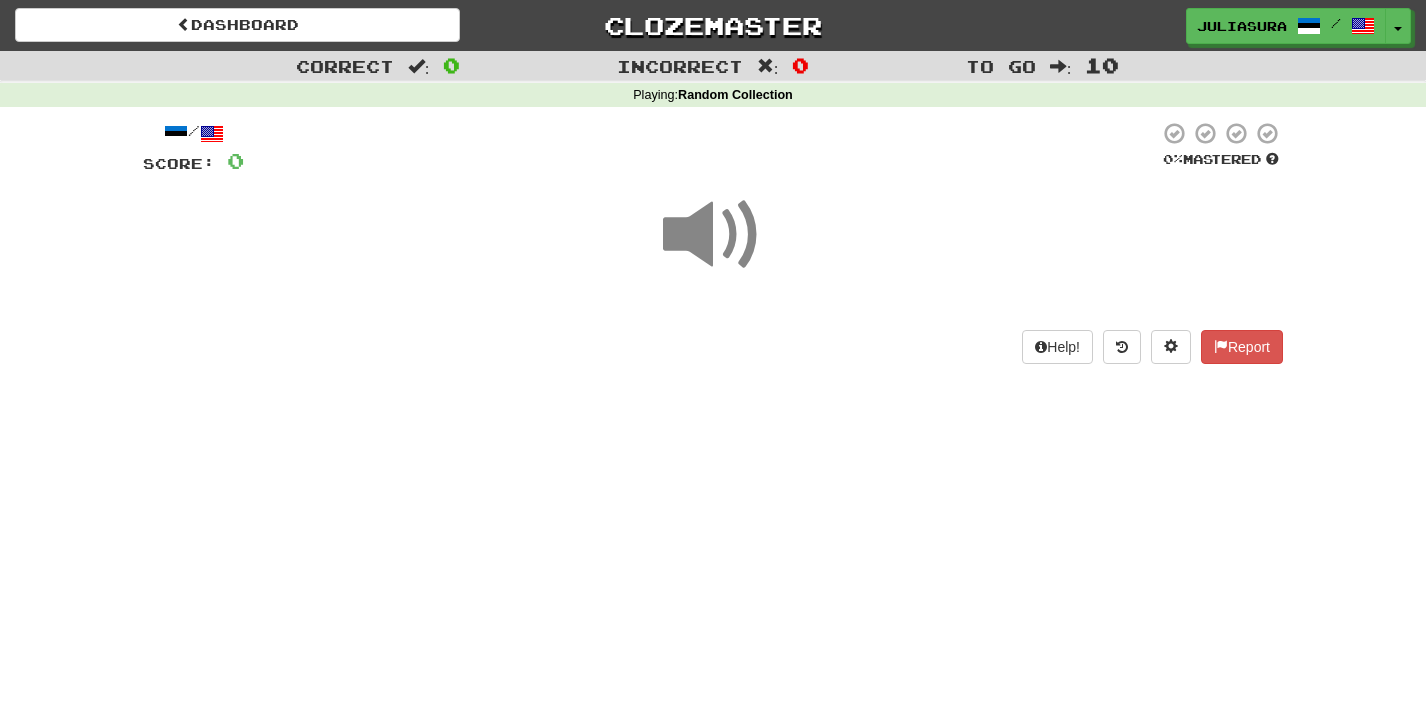 scroll, scrollTop: 0, scrollLeft: 0, axis: both 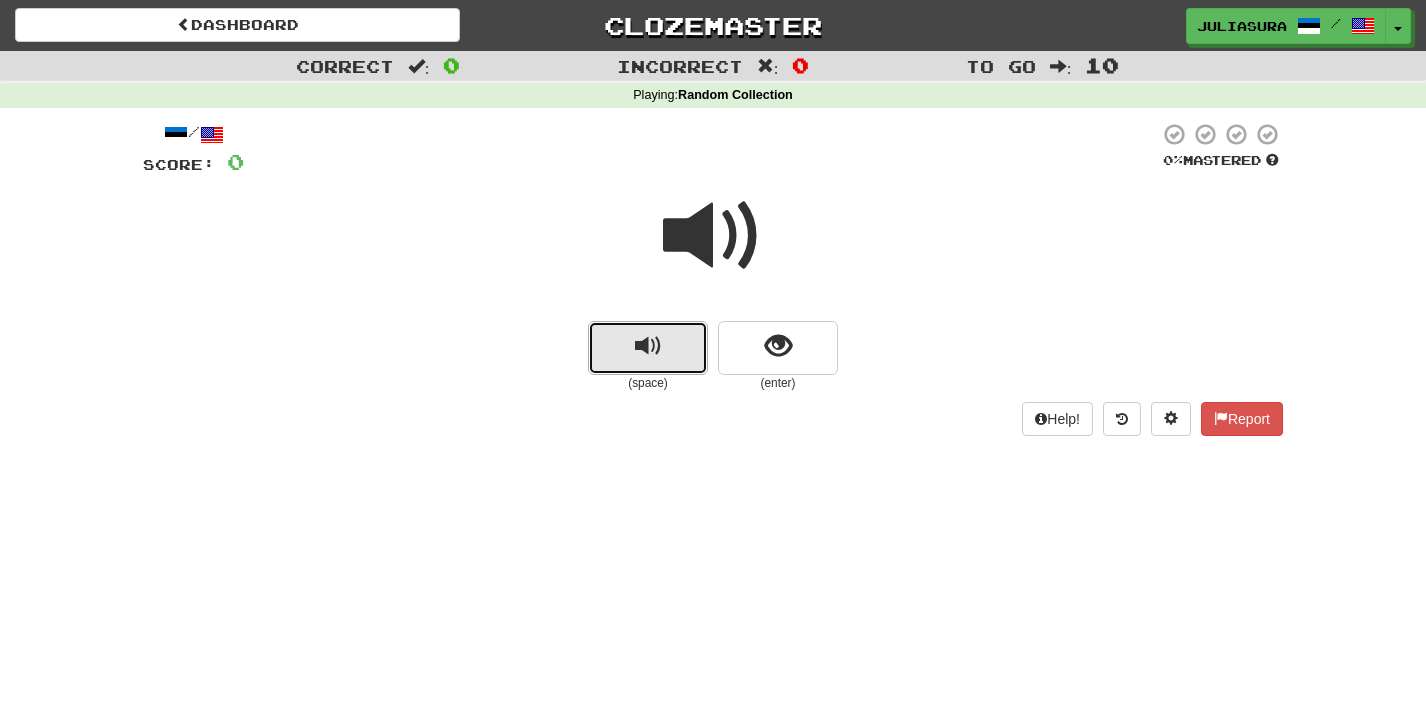 click at bounding box center (648, 346) 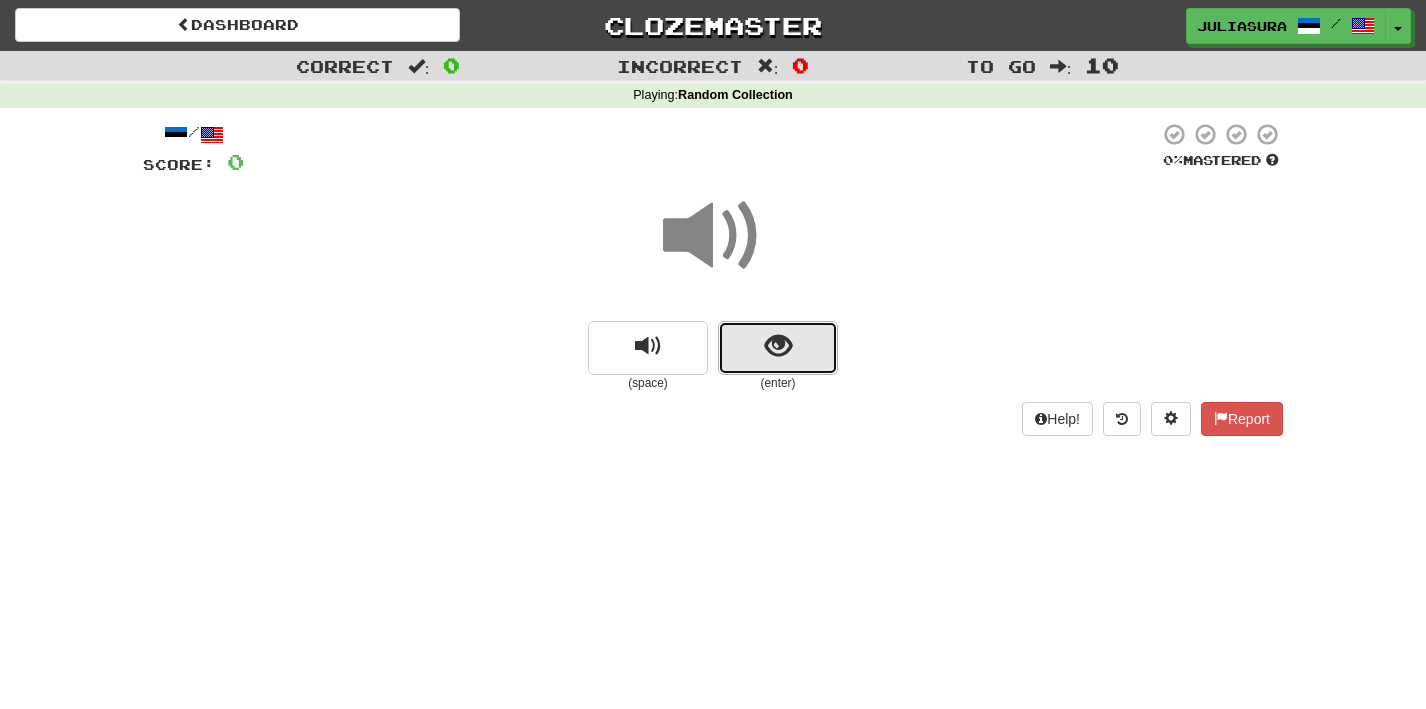 click at bounding box center [778, 346] 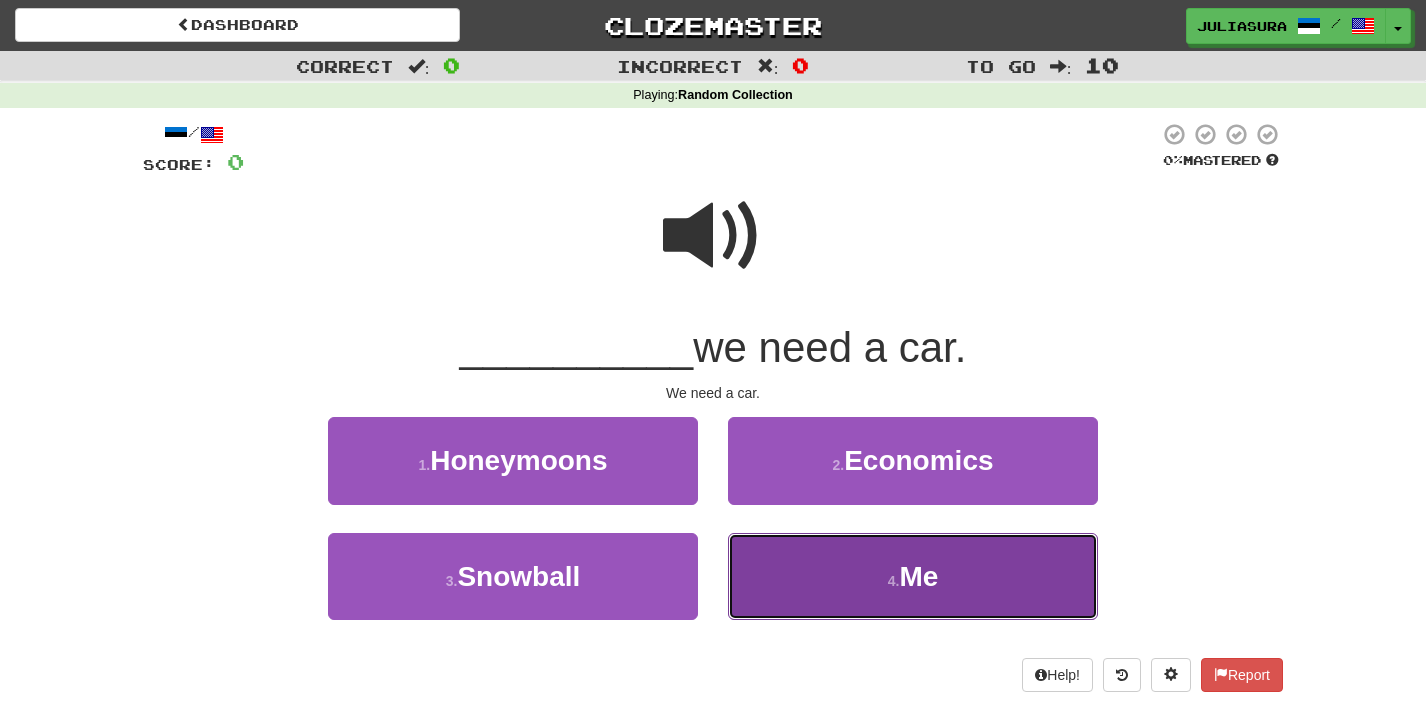 click on "4 .  Me" at bounding box center (913, 576) 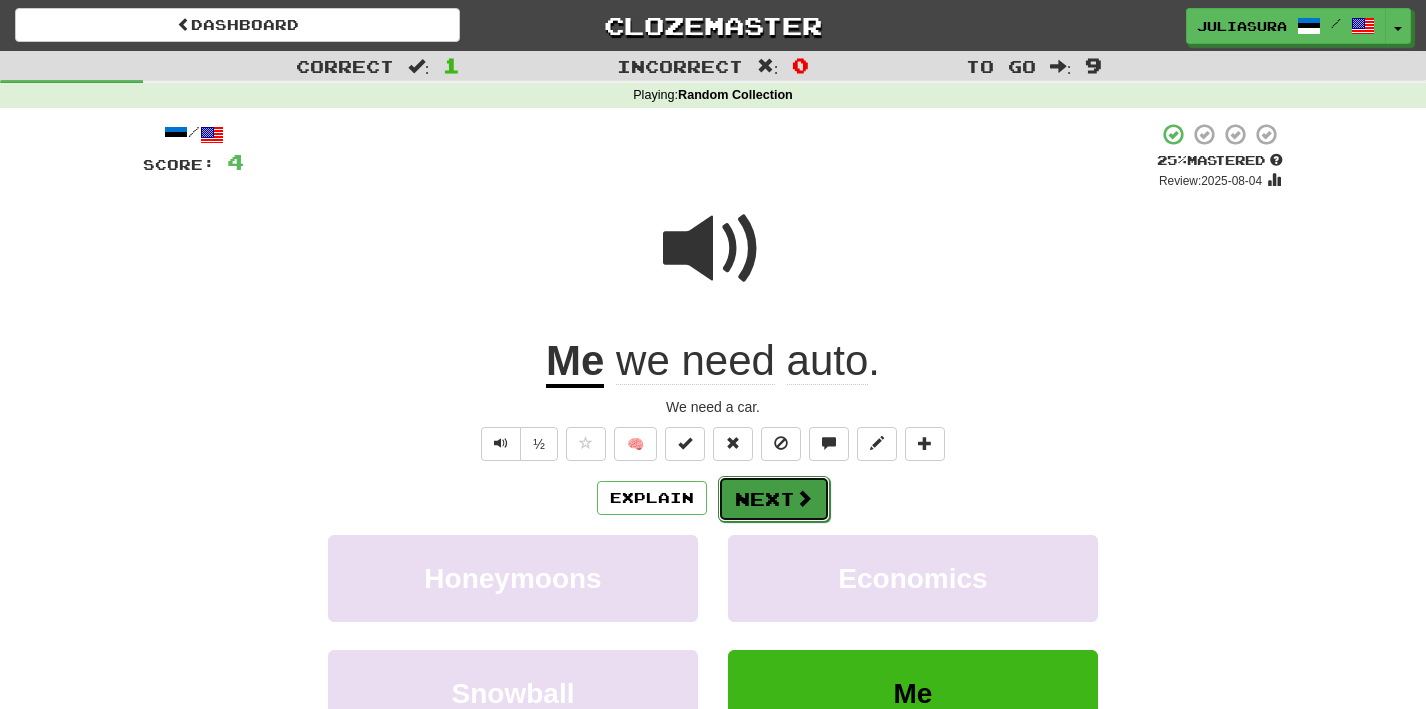 click on "Next" at bounding box center [774, 499] 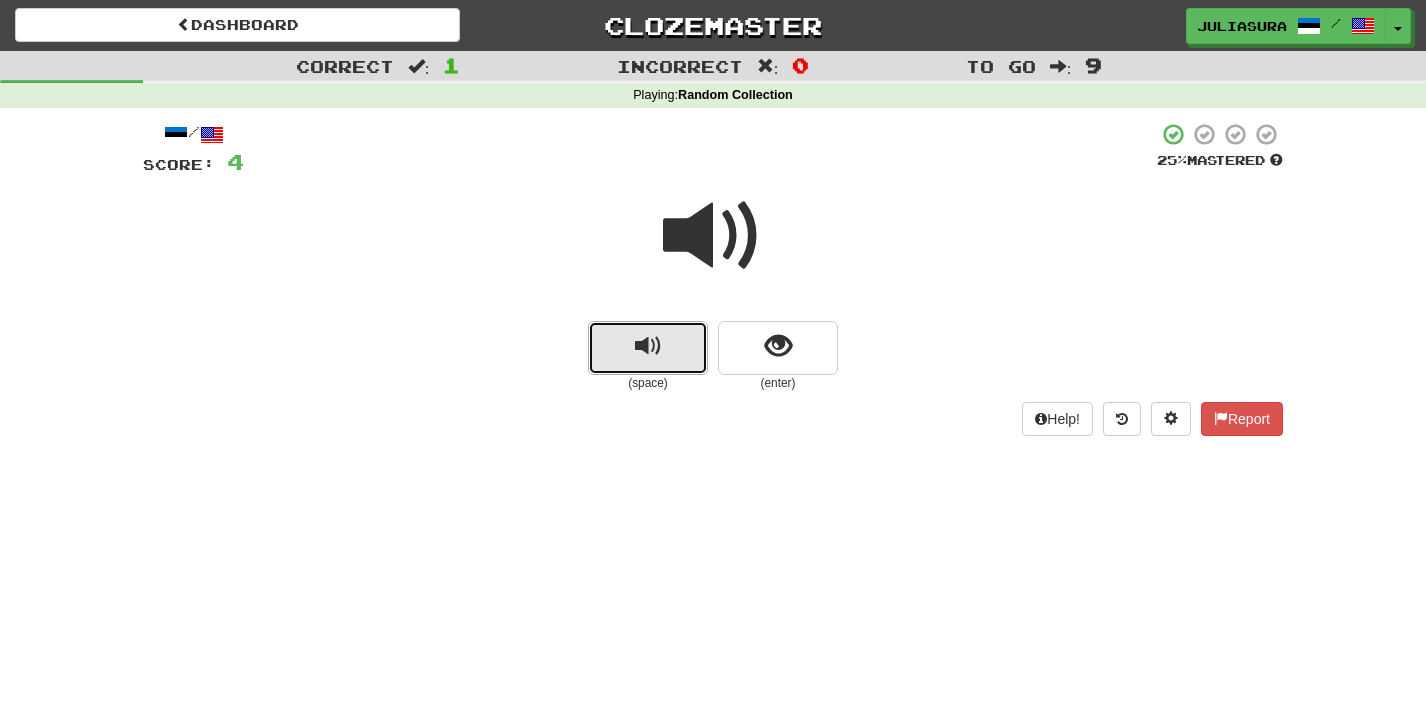 click at bounding box center [648, 346] 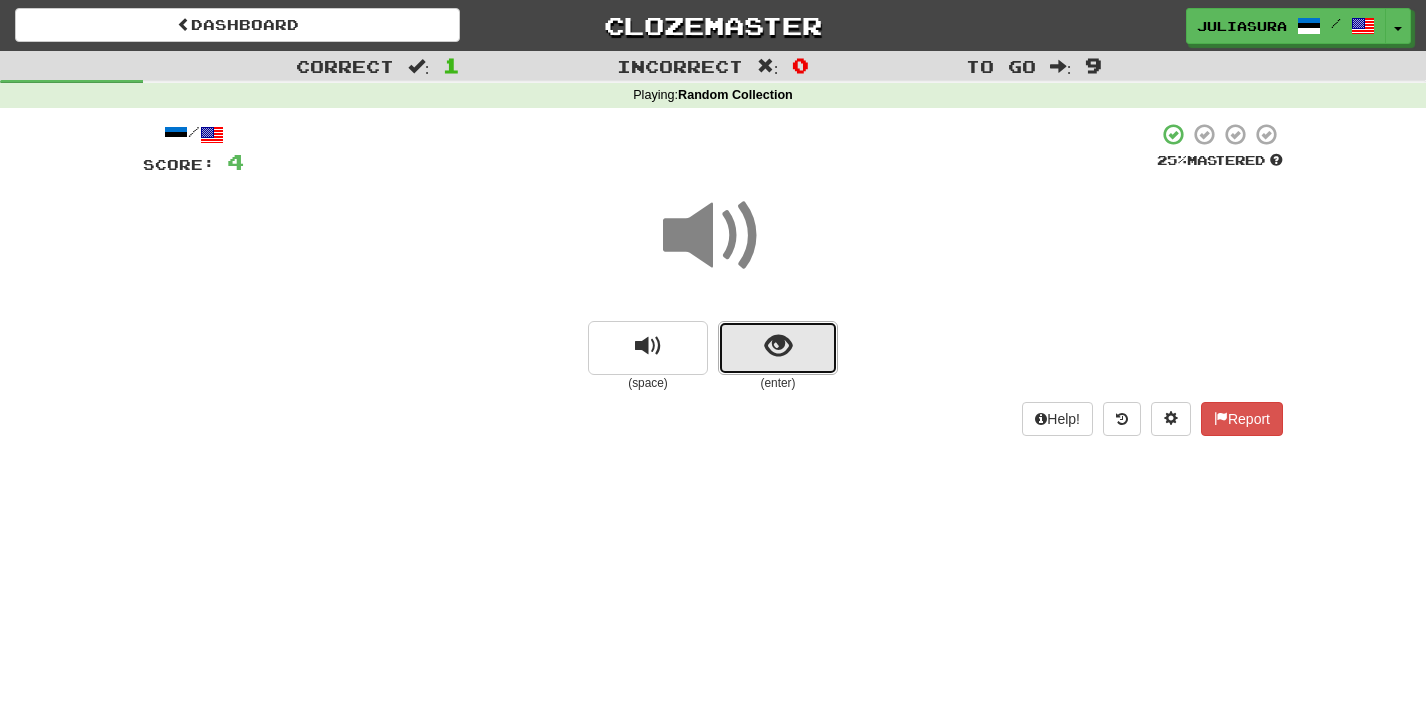 click at bounding box center [778, 348] 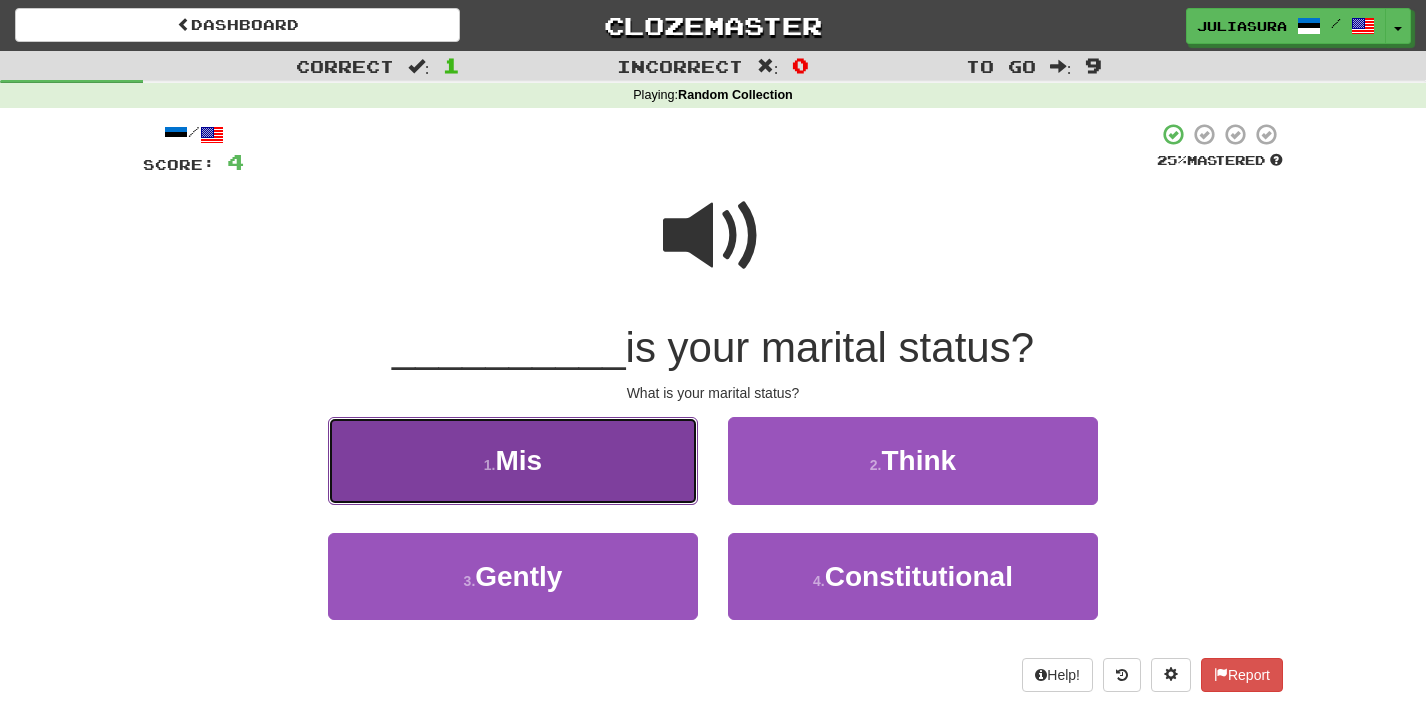click on "1 .  Mis" at bounding box center (513, 460) 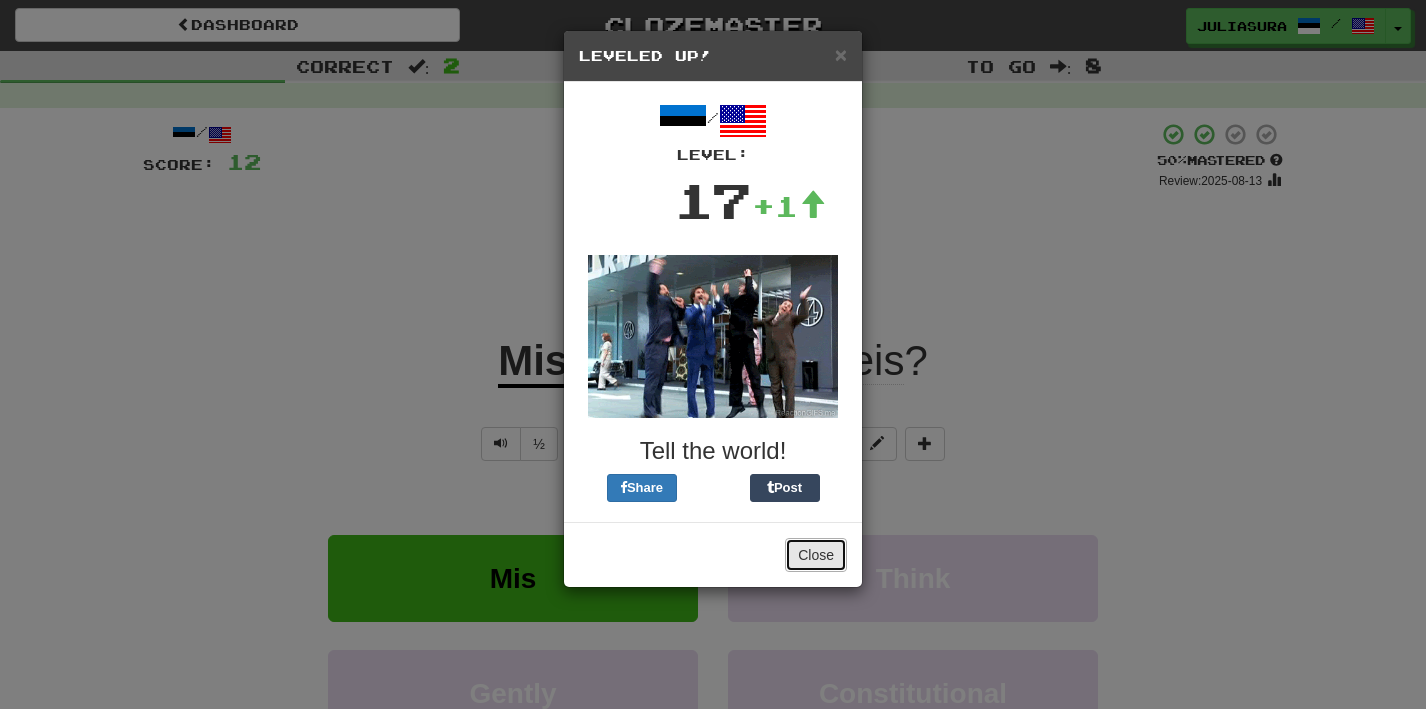 click on "Close" at bounding box center [816, 555] 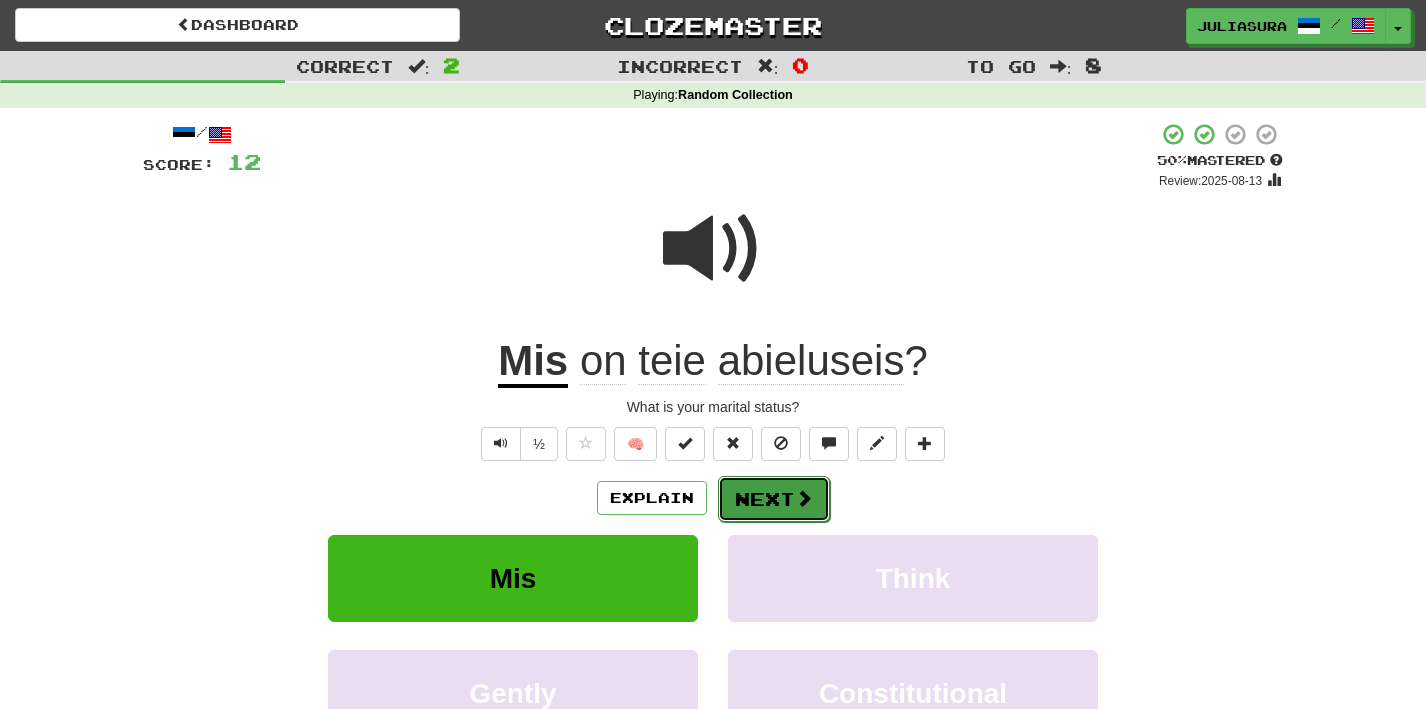click at bounding box center (804, 498) 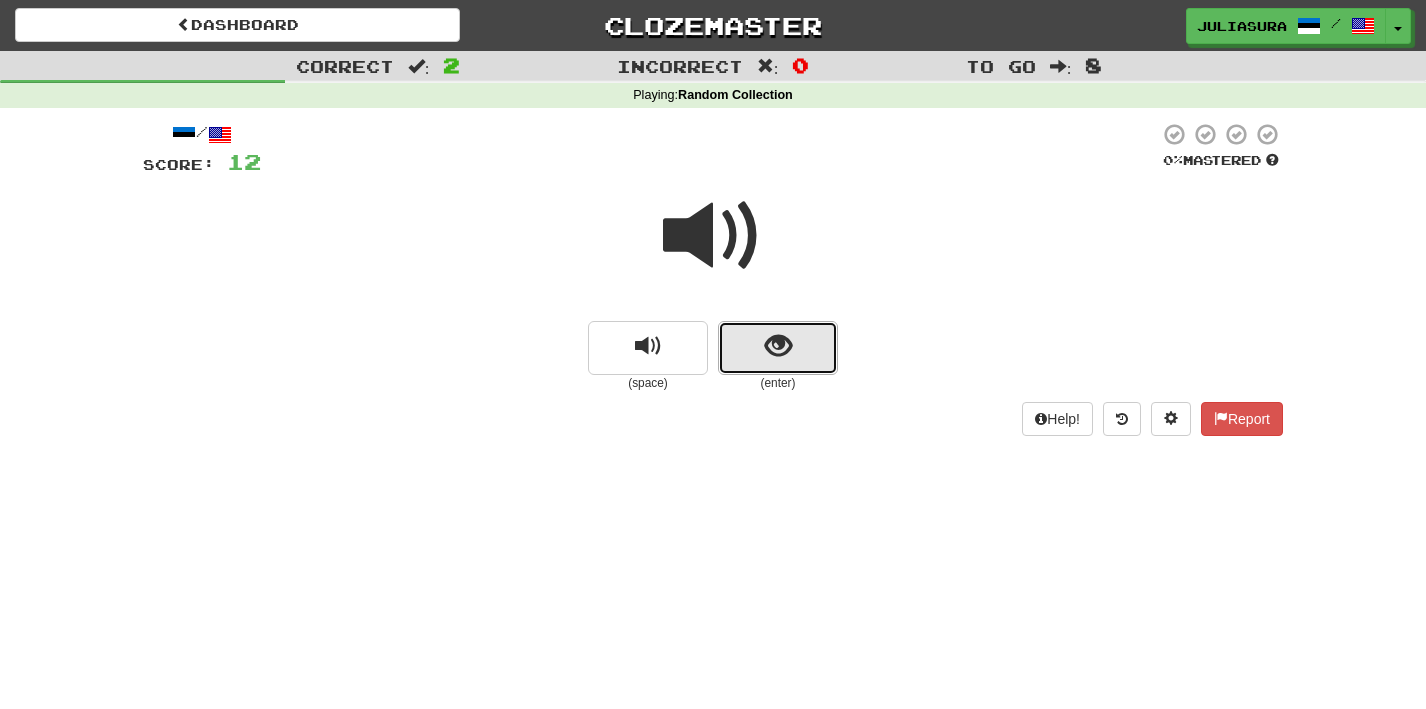 click at bounding box center (778, 346) 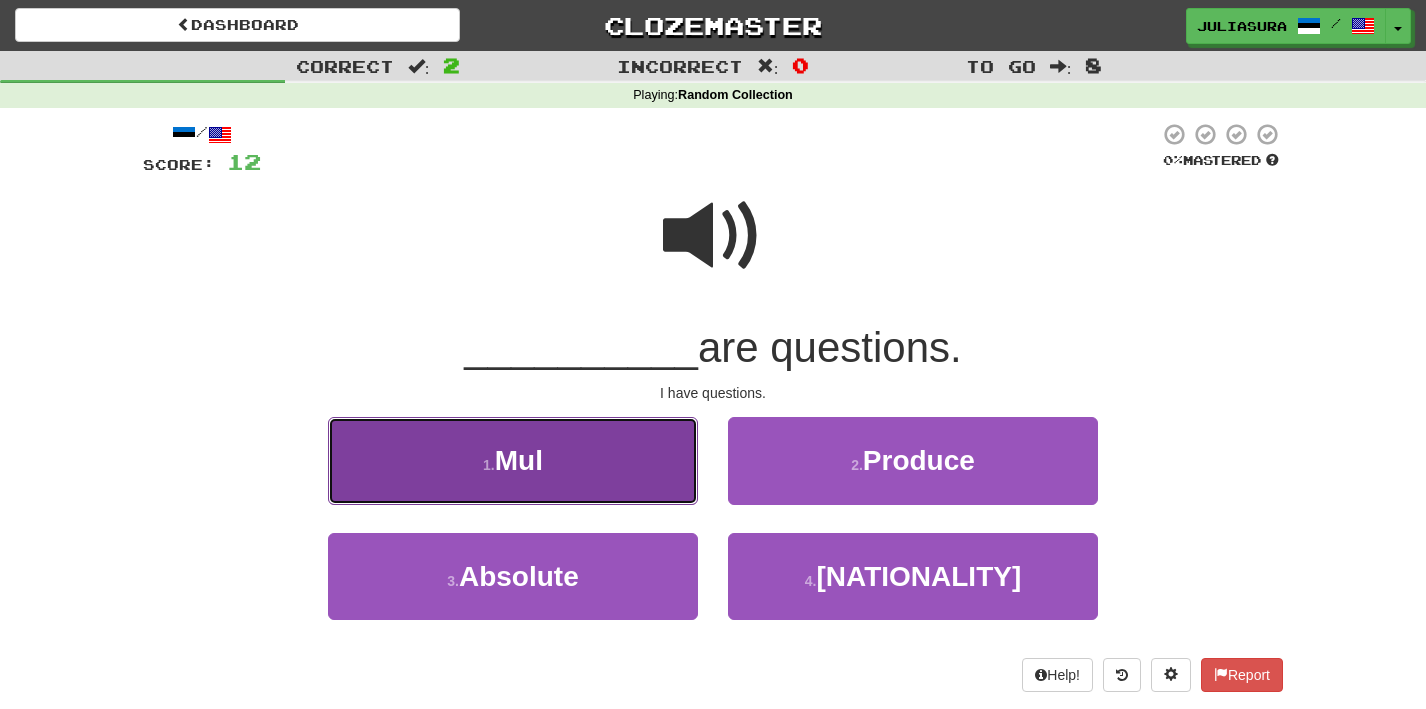 click on "1 .  Mul" at bounding box center (513, 460) 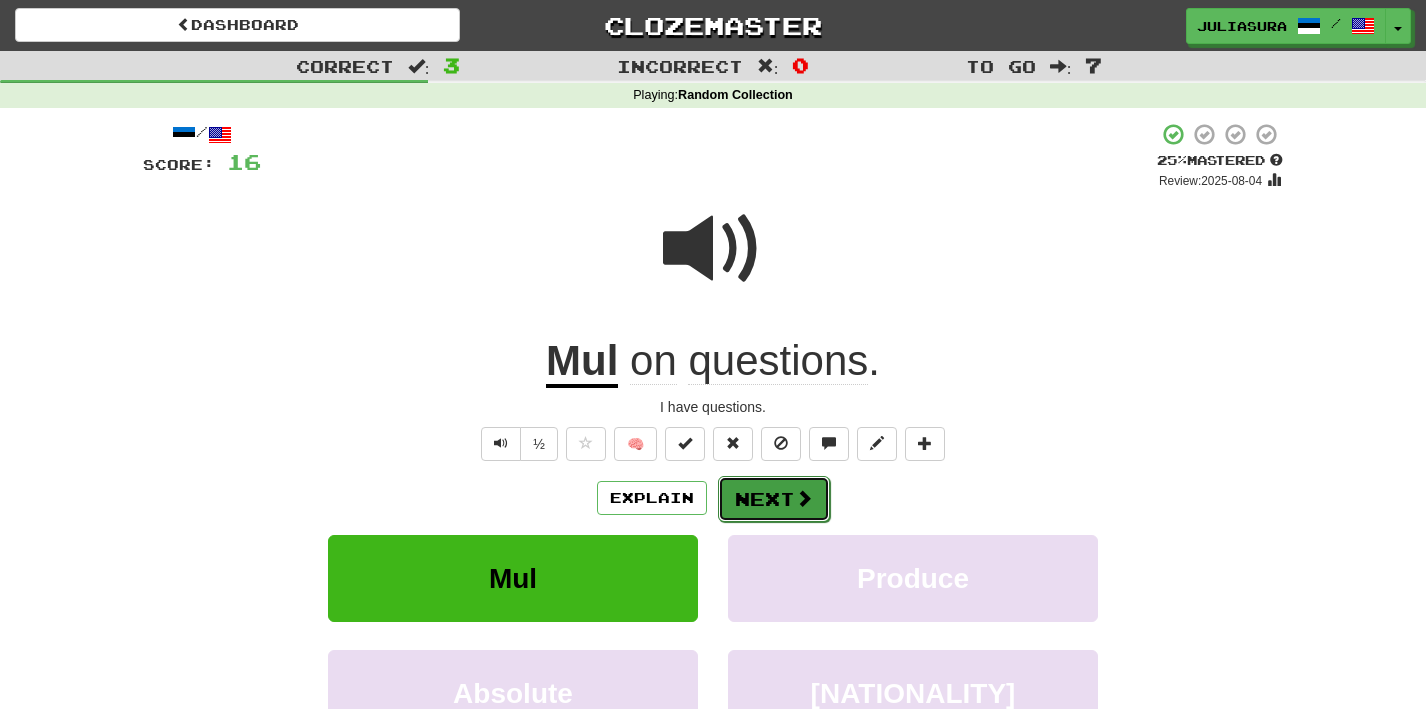 click on "Next" at bounding box center (774, 499) 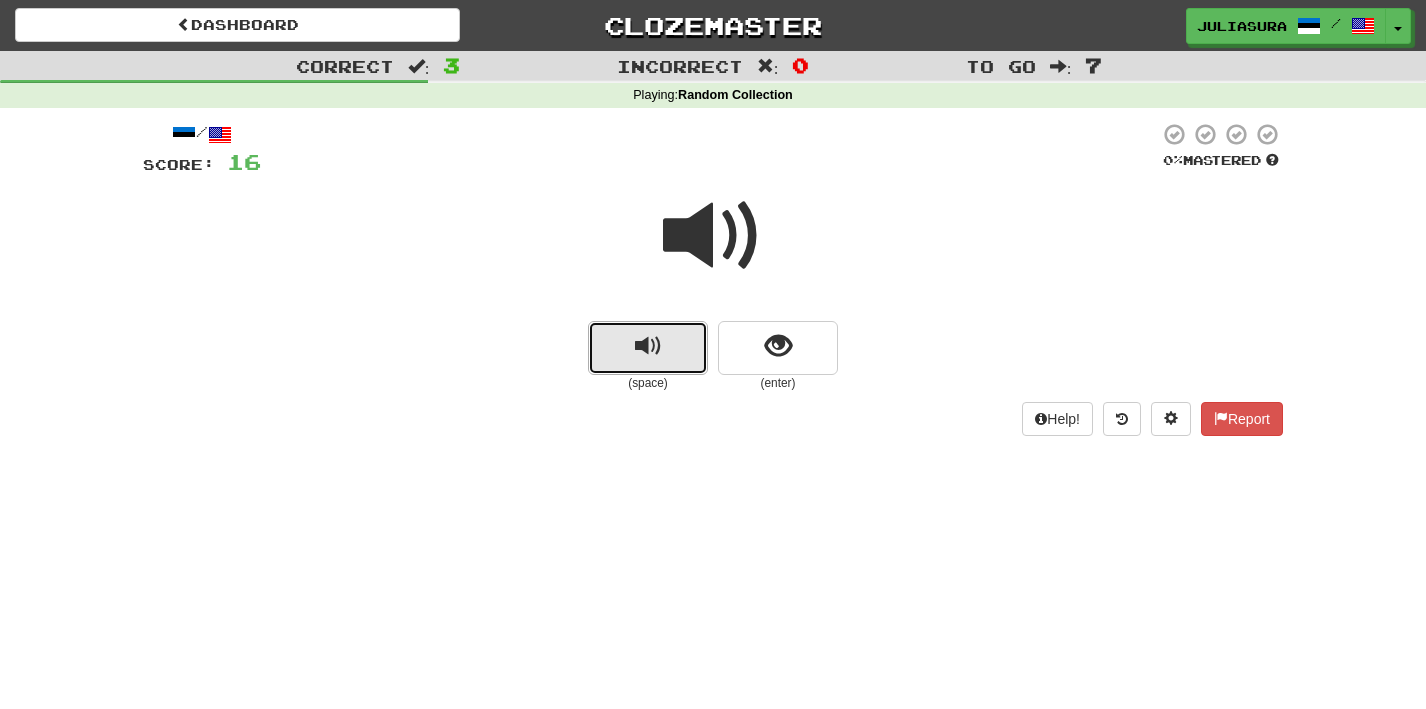 click at bounding box center (648, 346) 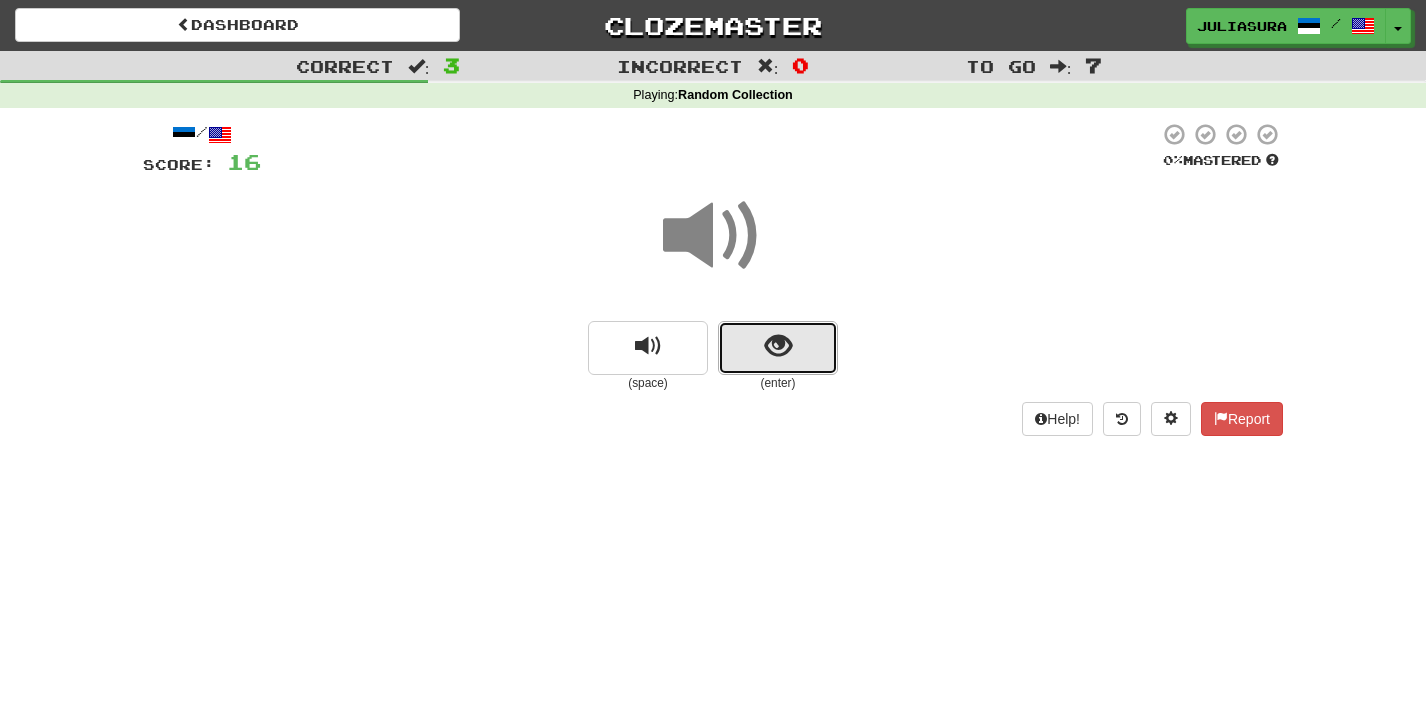 click at bounding box center (778, 346) 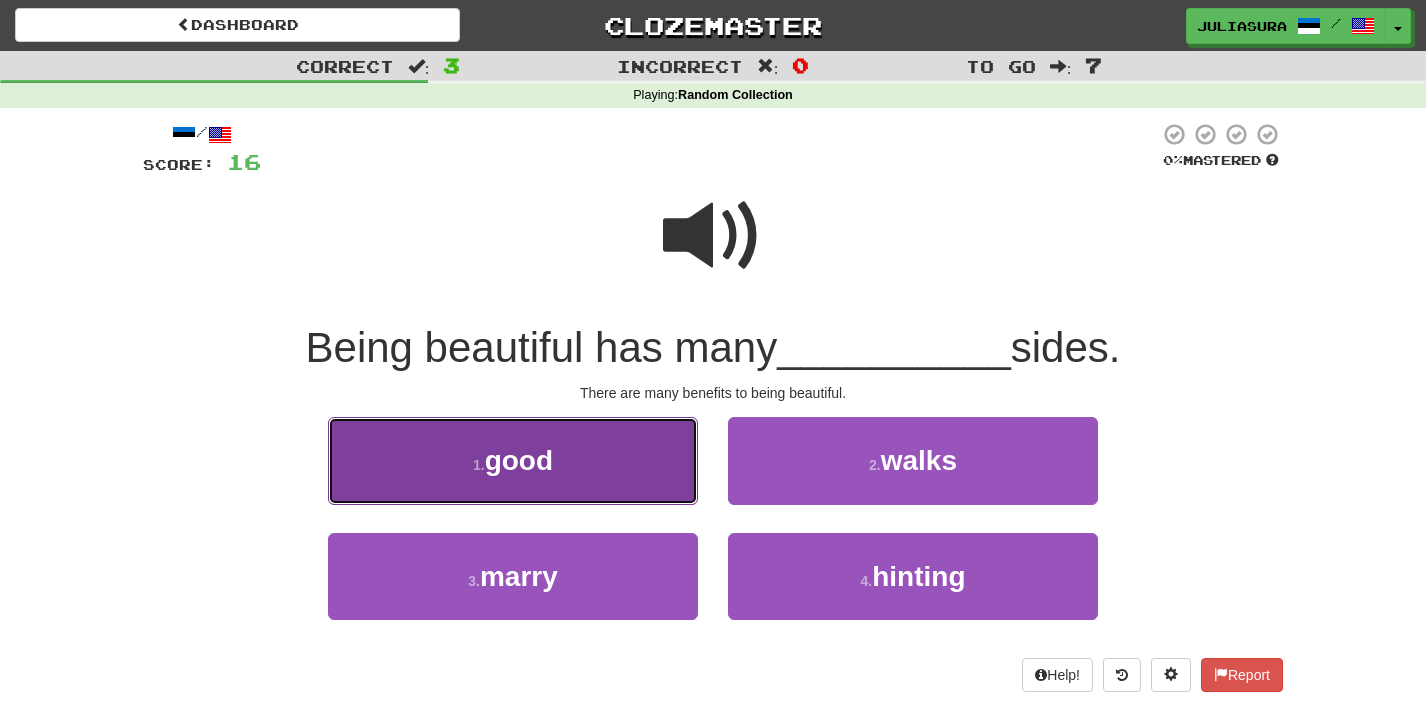 click on "1 .  häid" at bounding box center [513, 460] 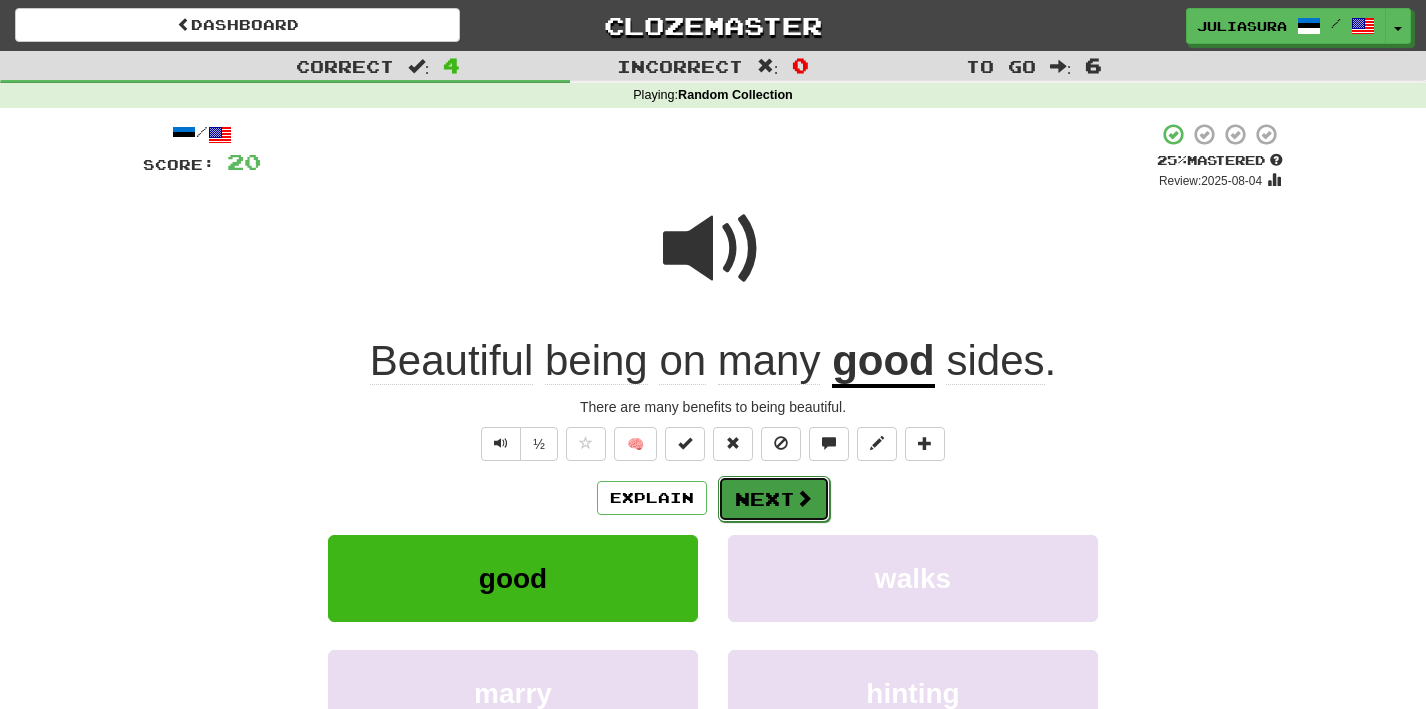 click on "Next" at bounding box center (774, 499) 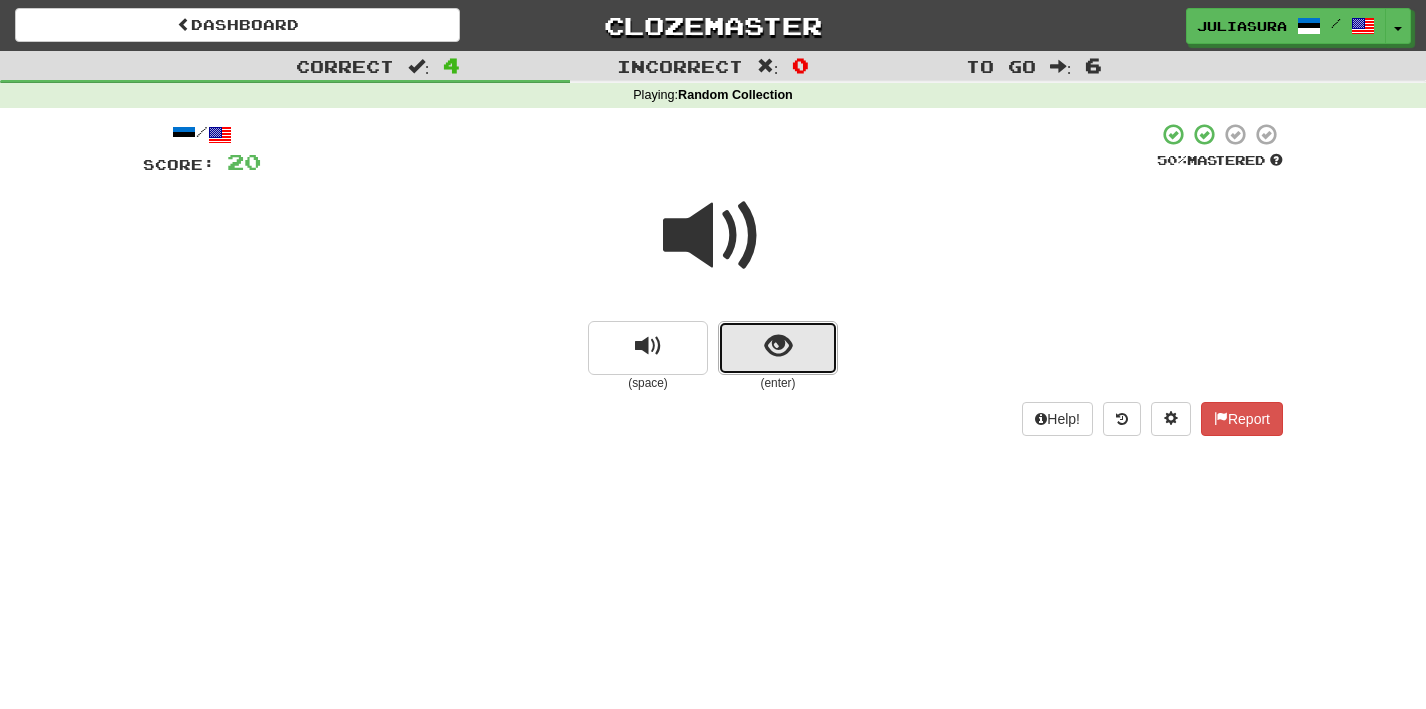 click at bounding box center (778, 348) 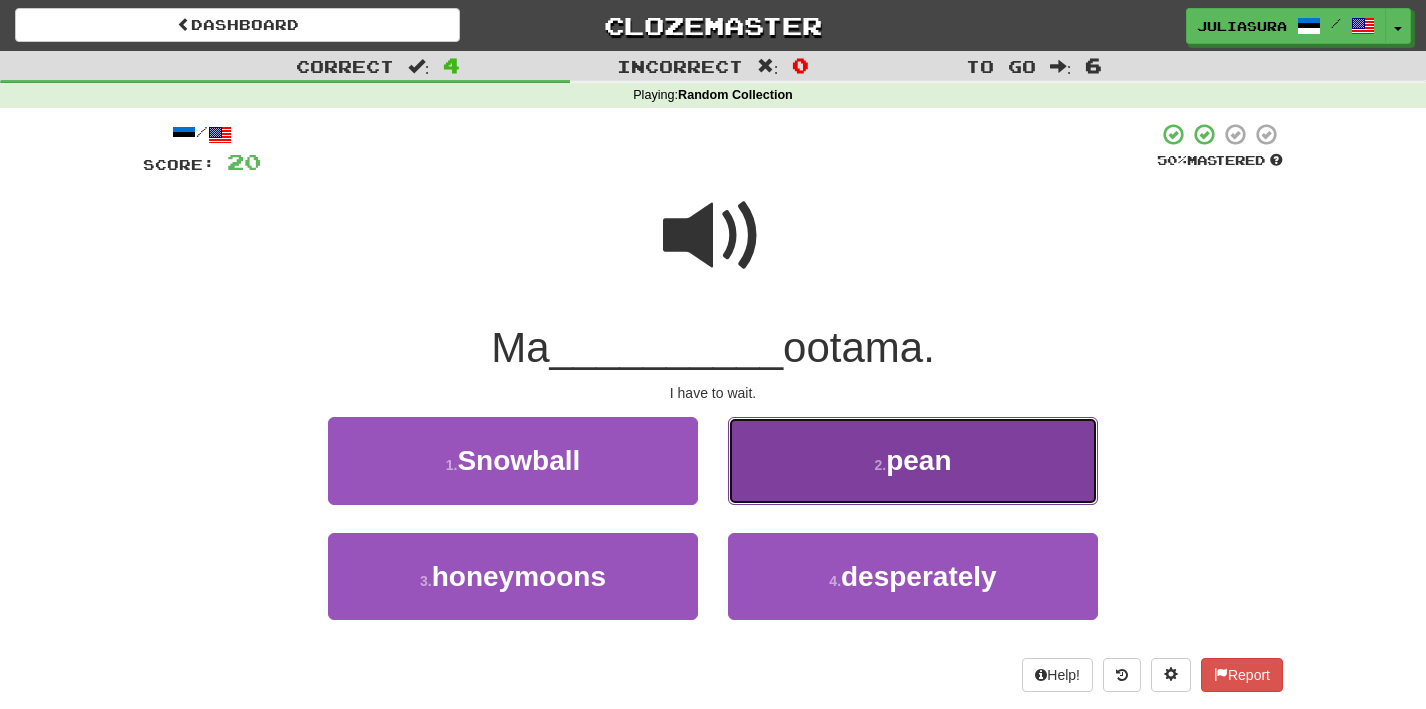 click on "2 .  pean" at bounding box center [913, 460] 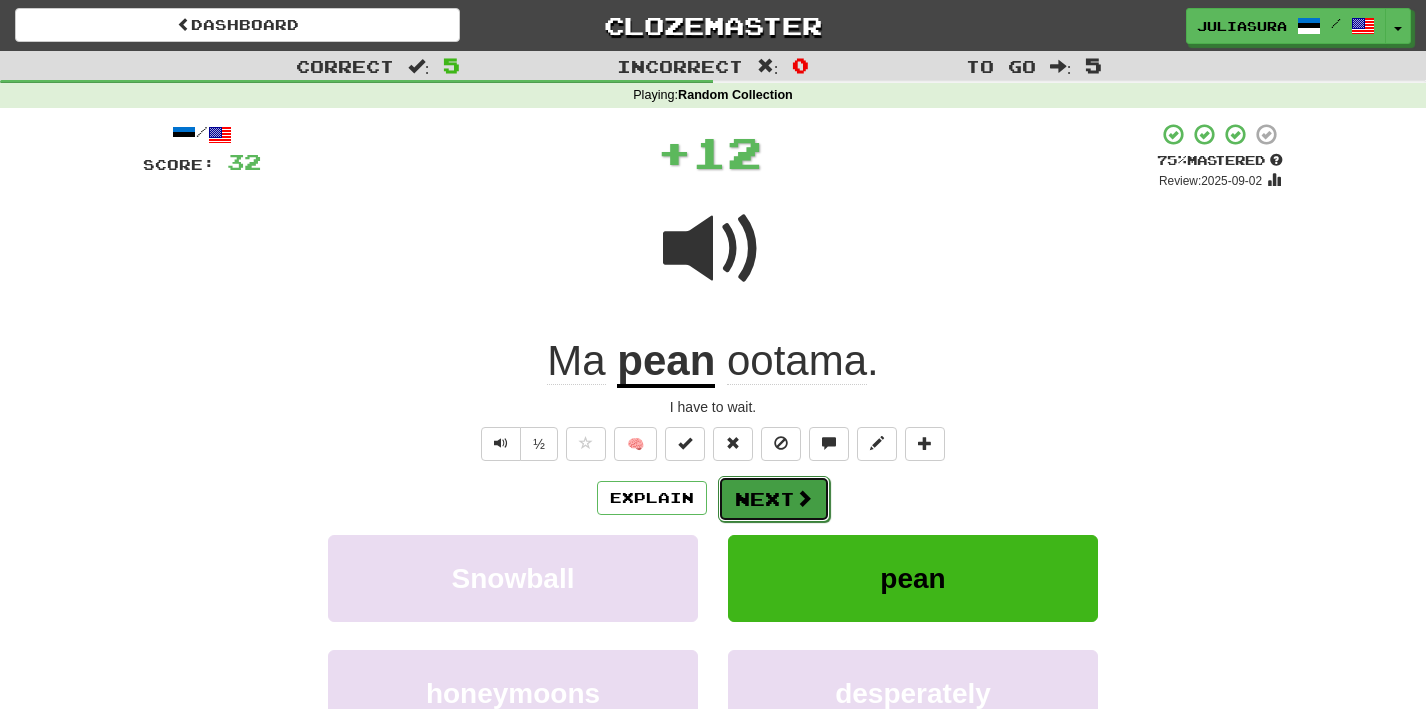 click on "Next" at bounding box center [774, 499] 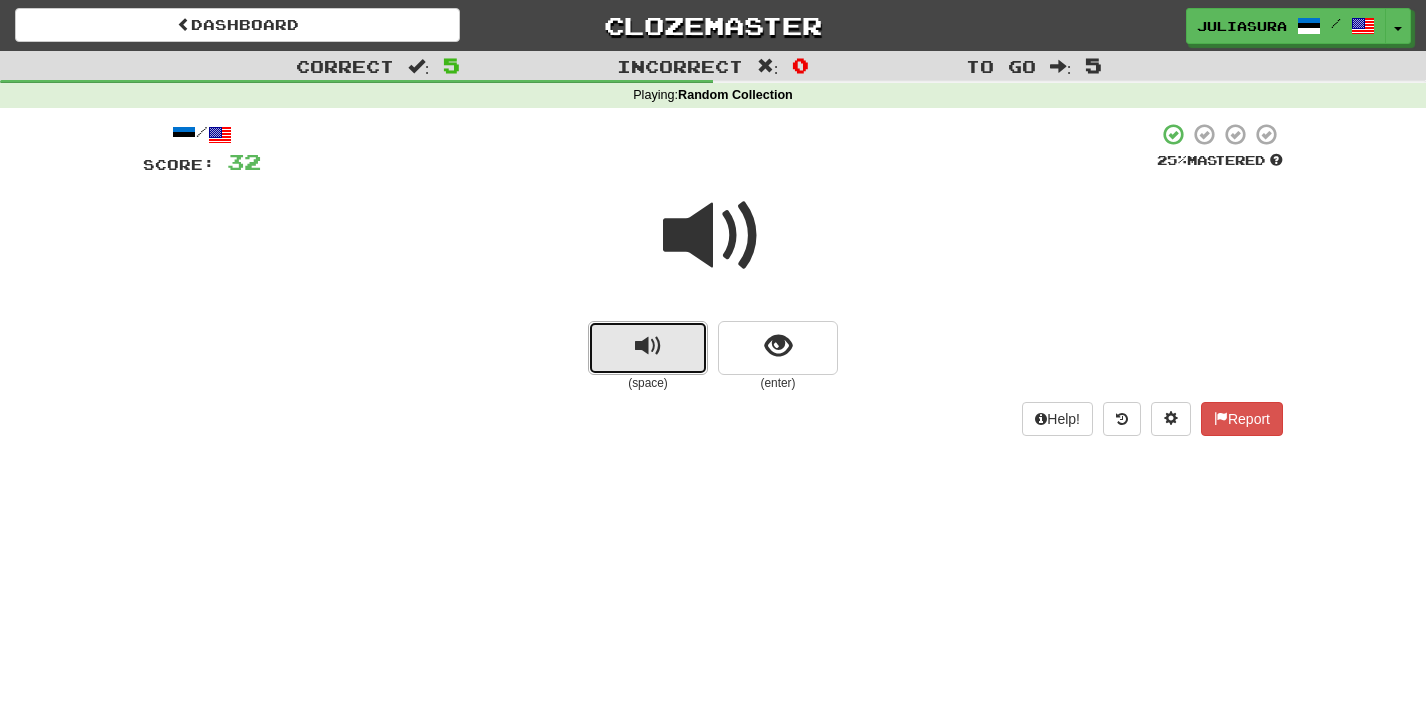 click at bounding box center [648, 346] 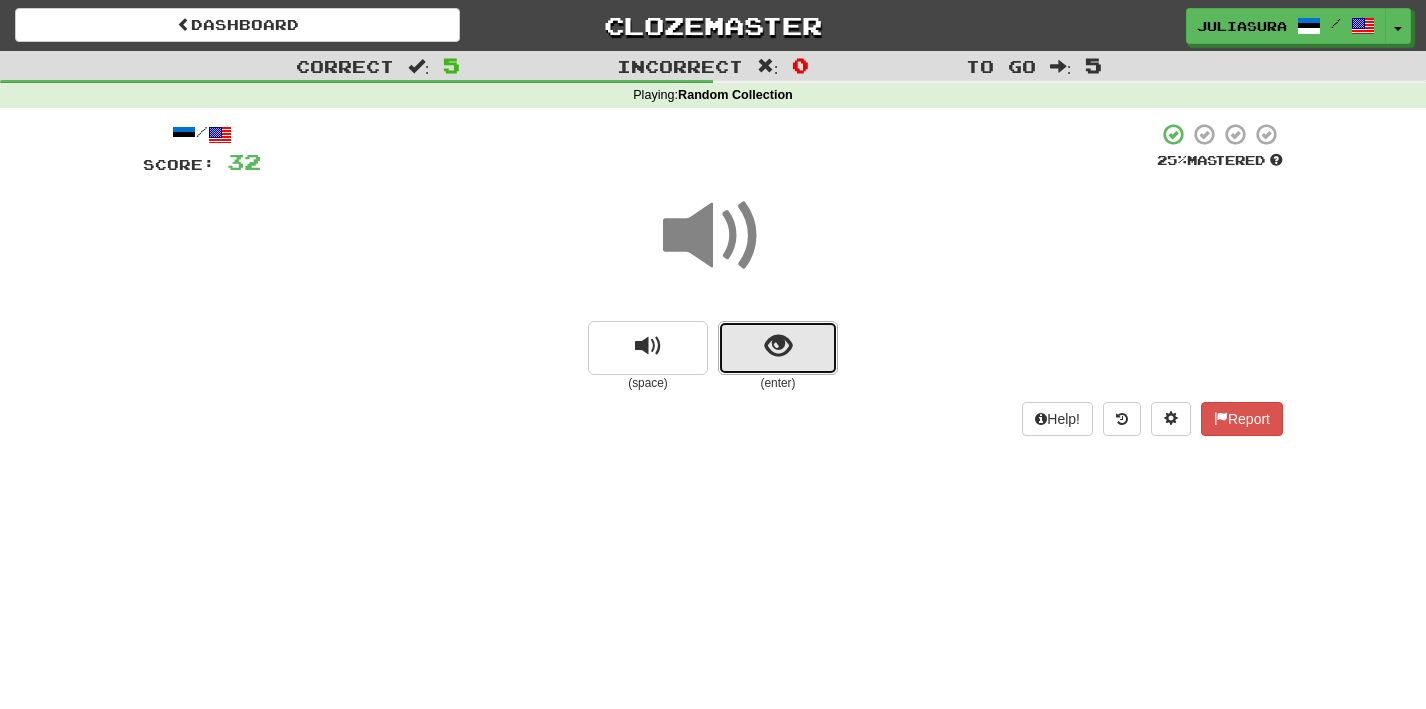 click at bounding box center [778, 348] 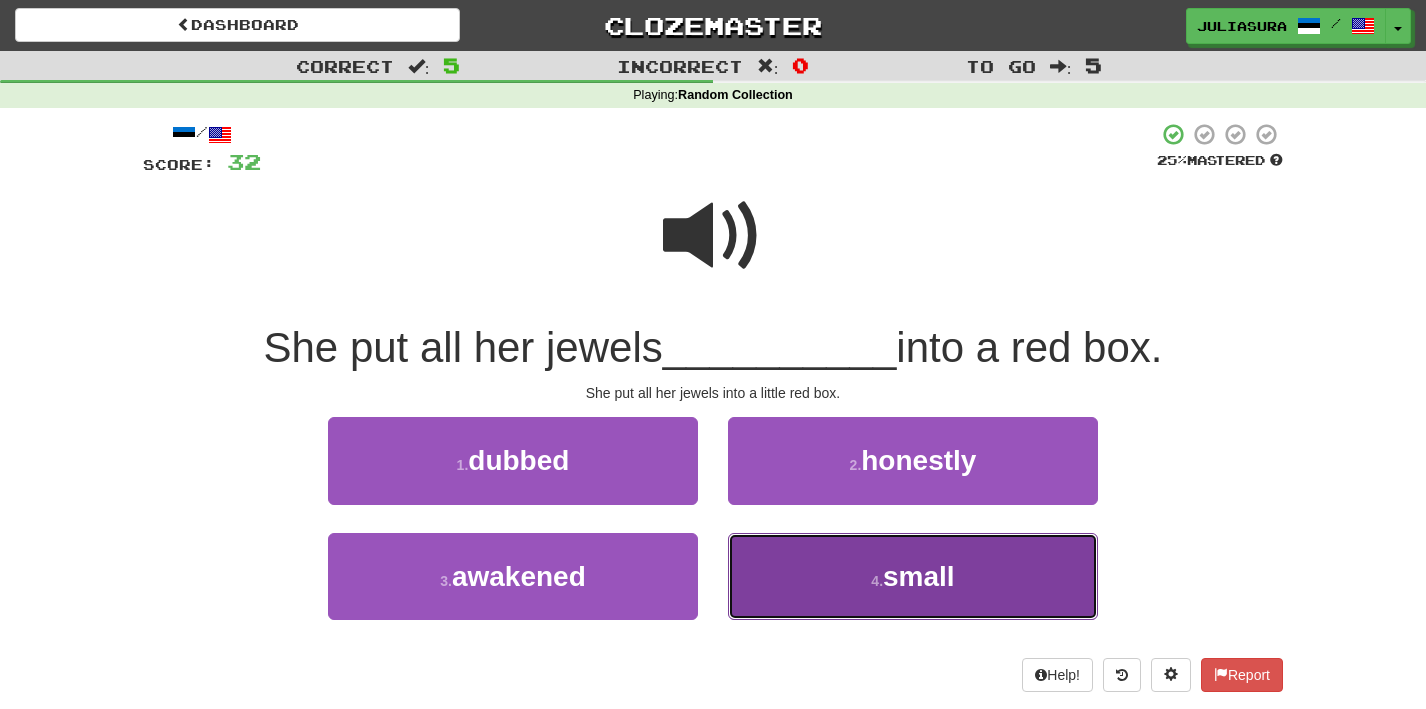 click on "4 .  väikesesse" at bounding box center (913, 576) 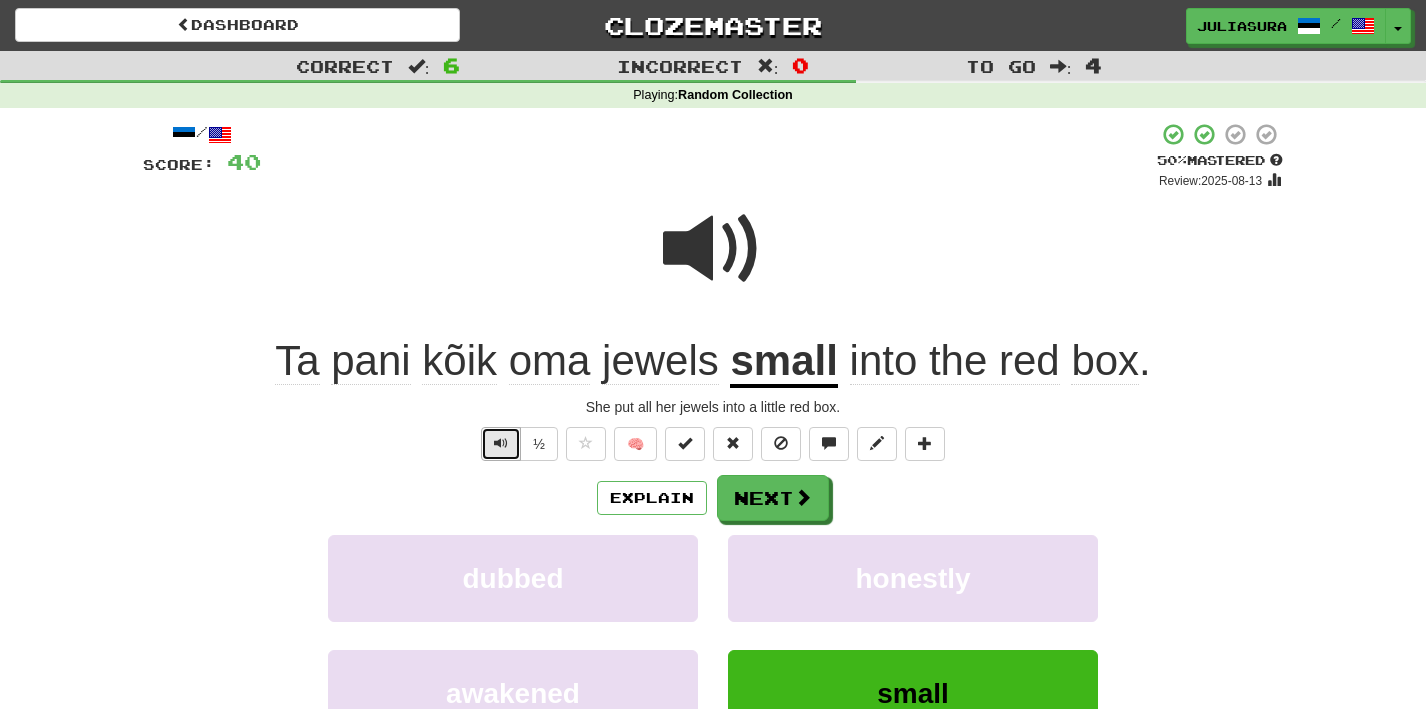click at bounding box center [501, 444] 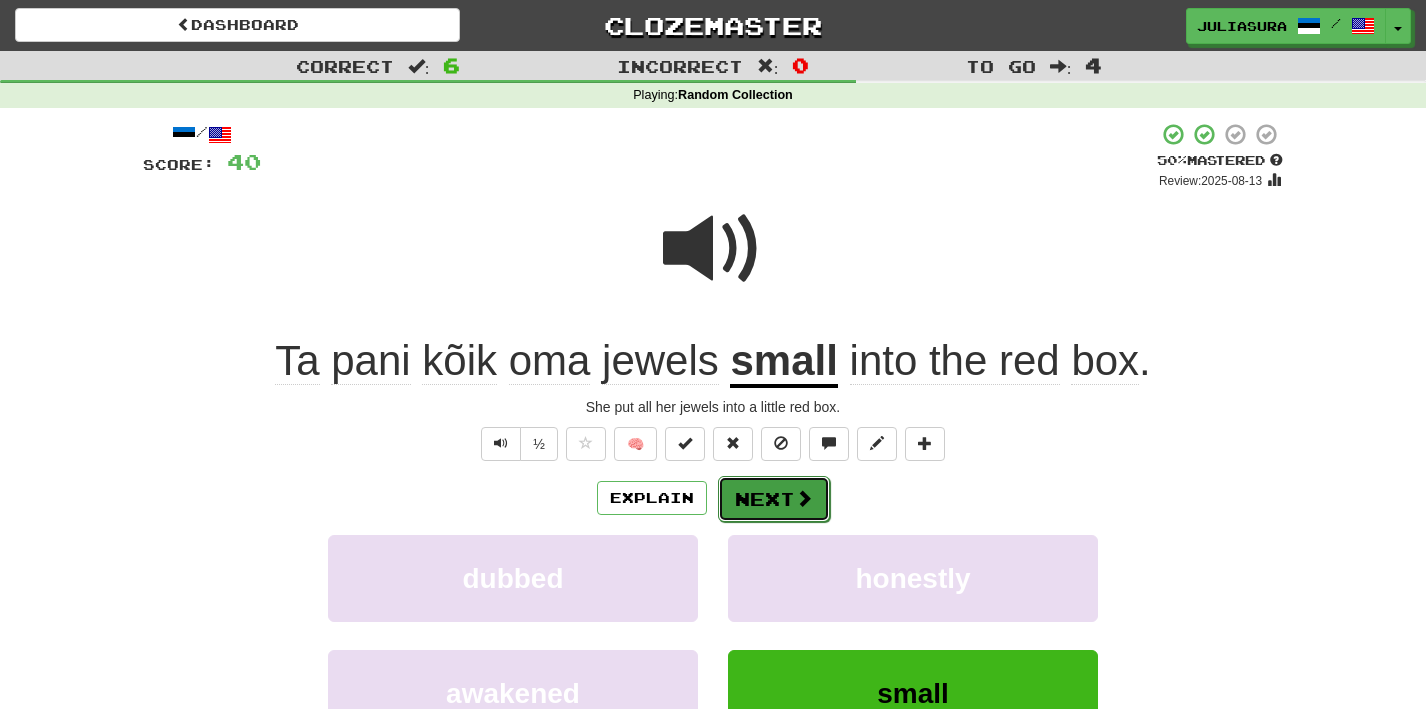 click on "Next" at bounding box center (774, 499) 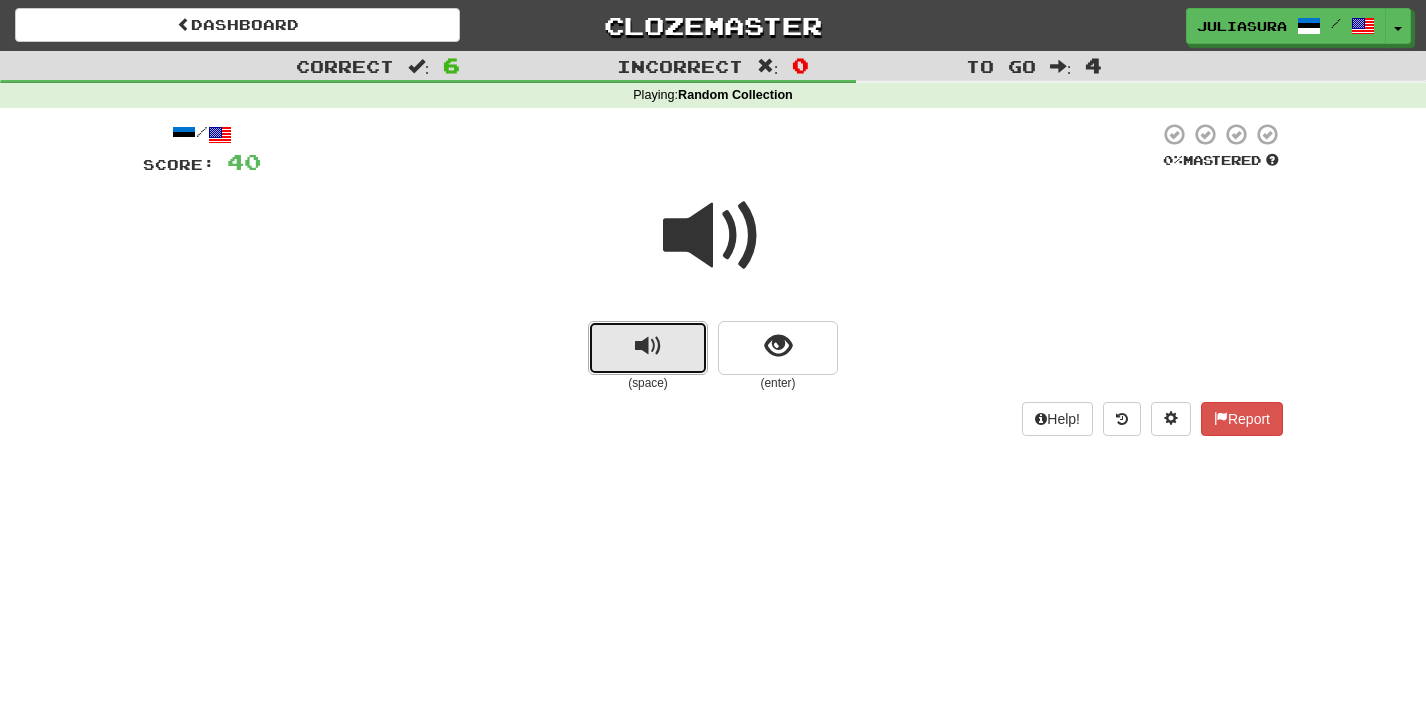 click at bounding box center (648, 346) 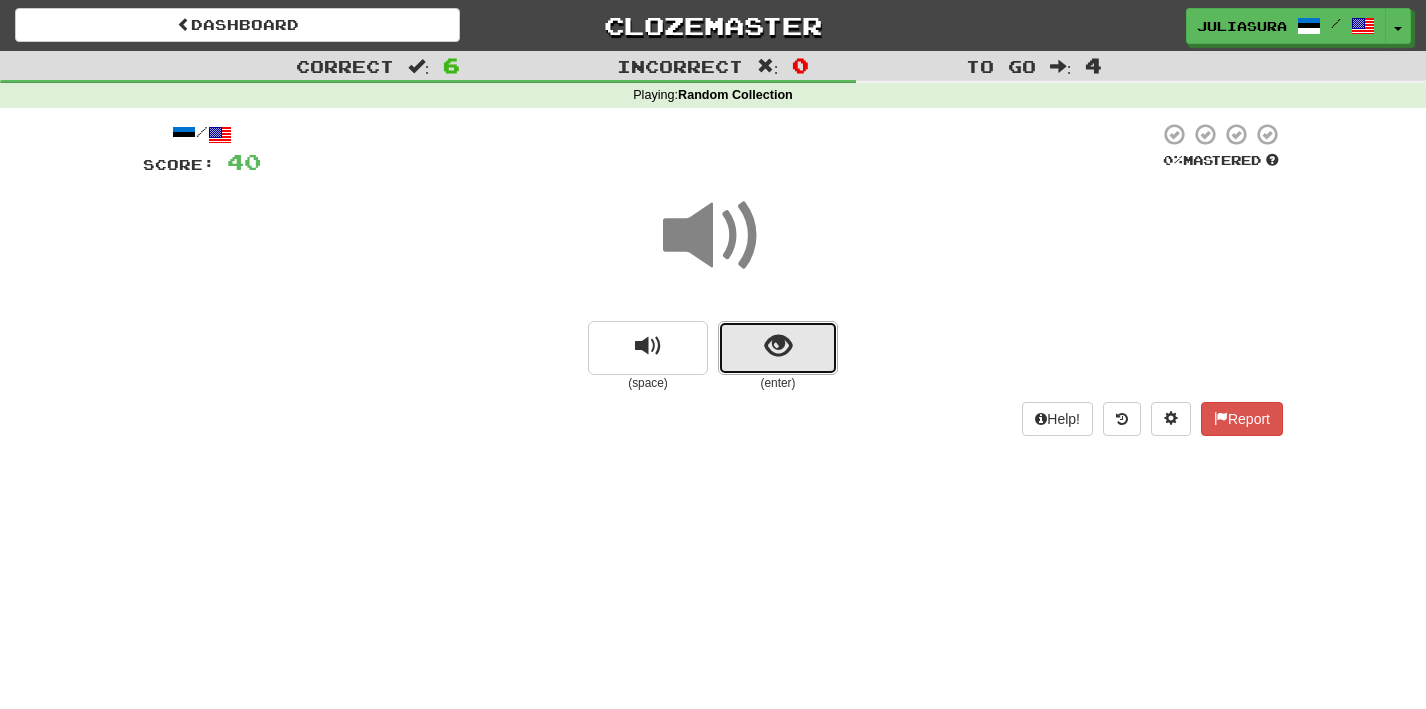 click at bounding box center [778, 346] 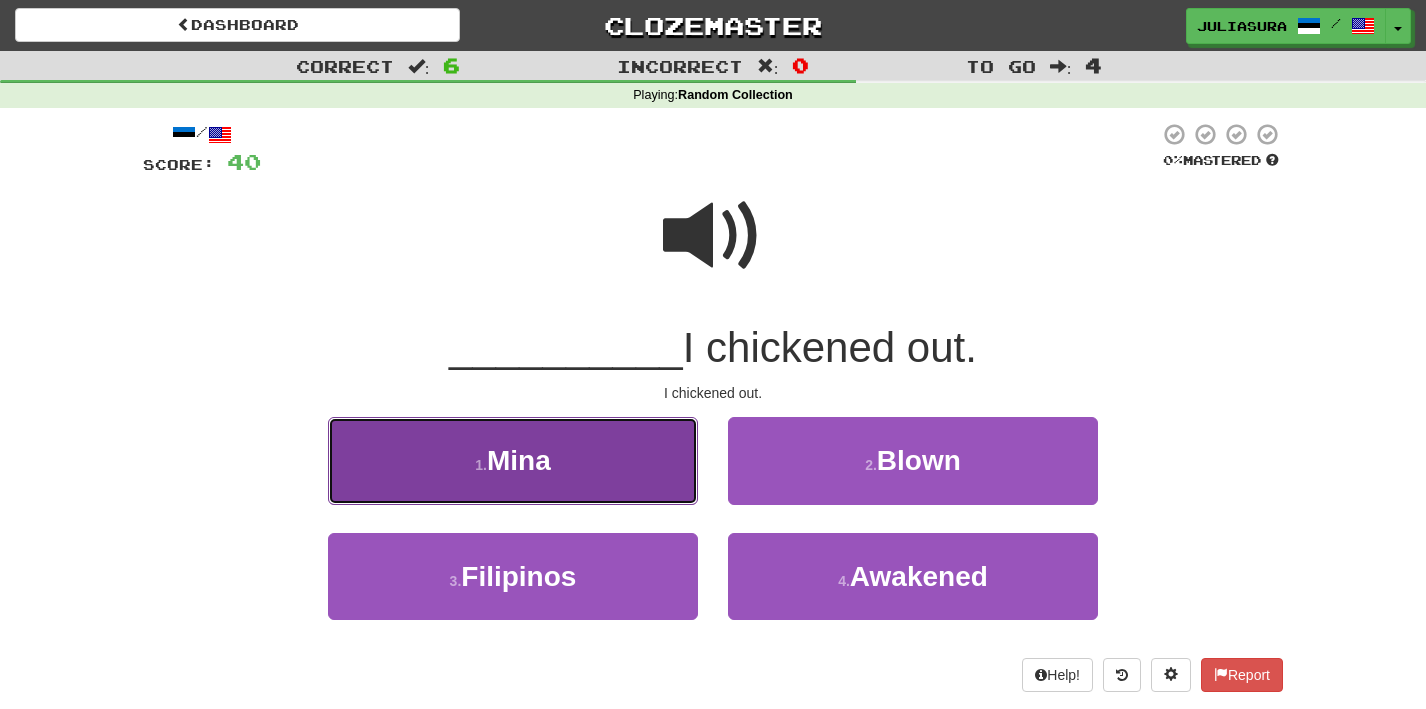 click on "1 .  Mina" at bounding box center (513, 460) 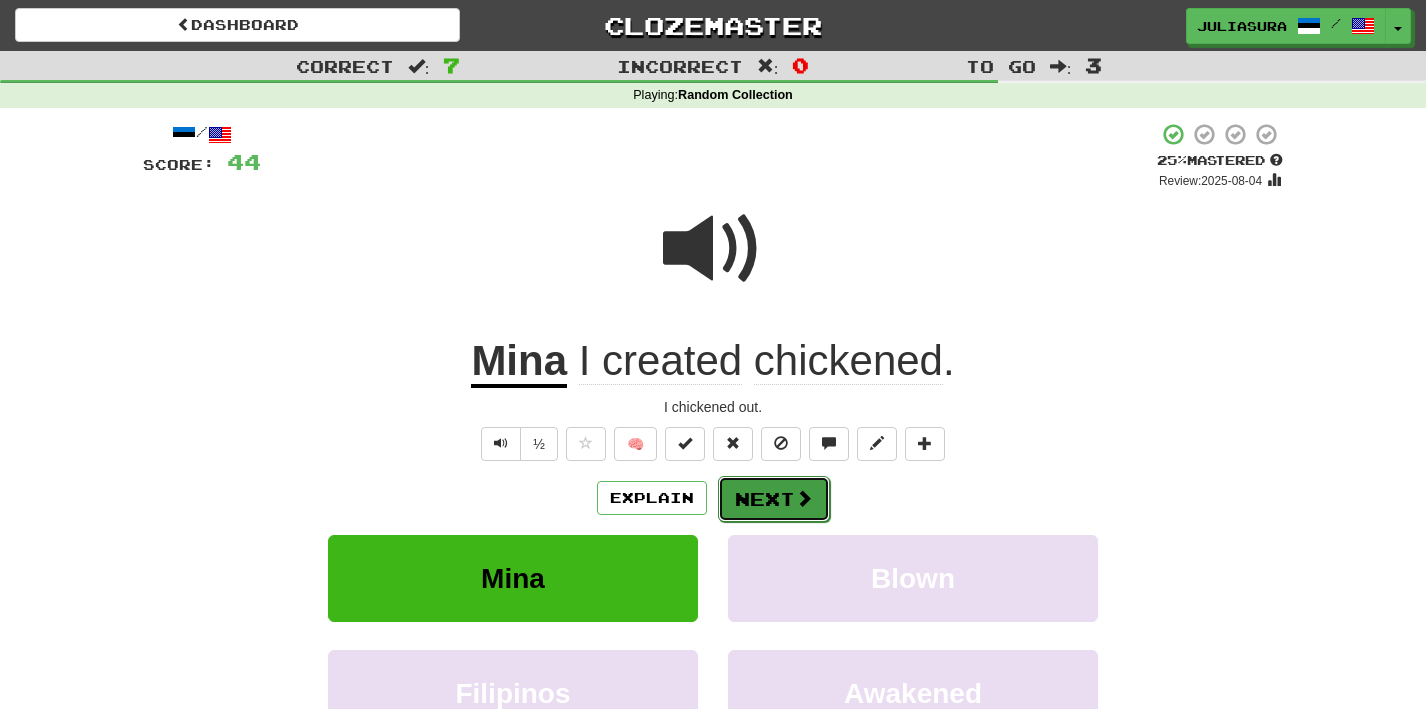 click on "Next" at bounding box center [774, 499] 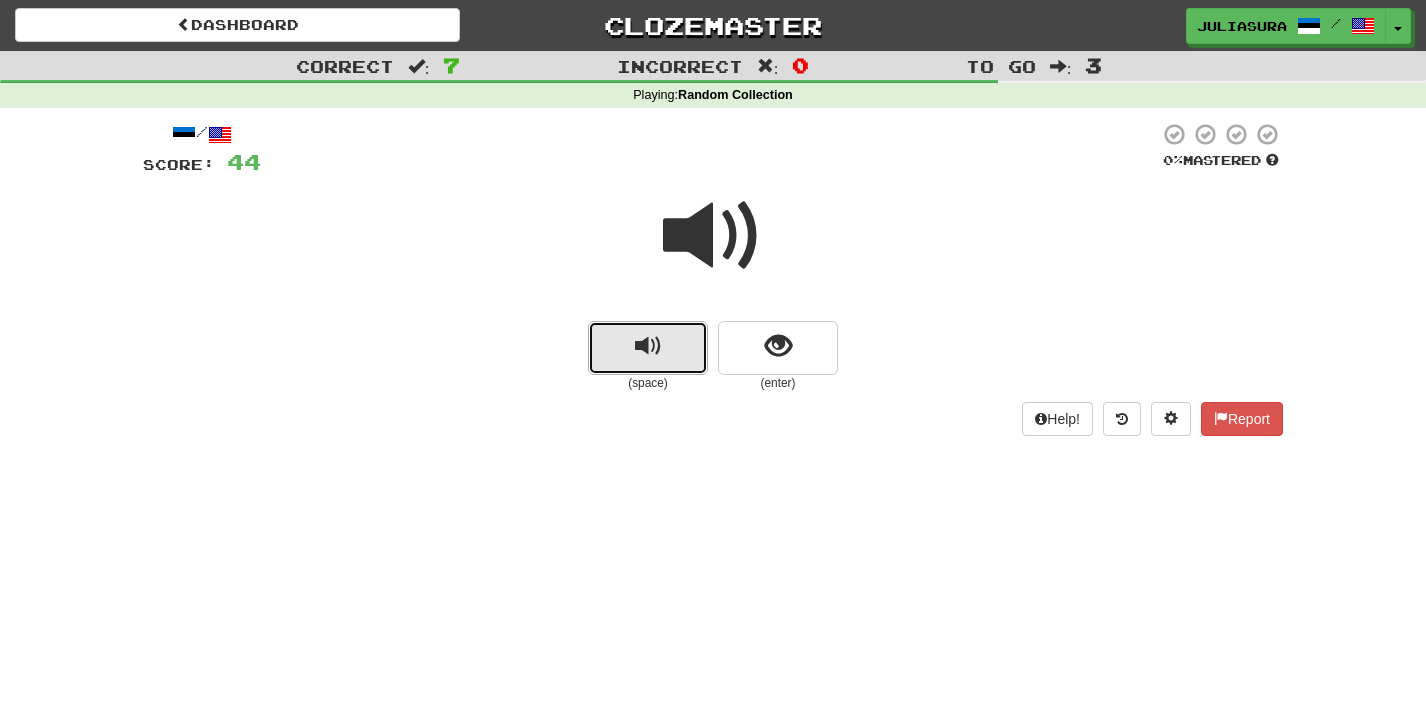 click at bounding box center (648, 346) 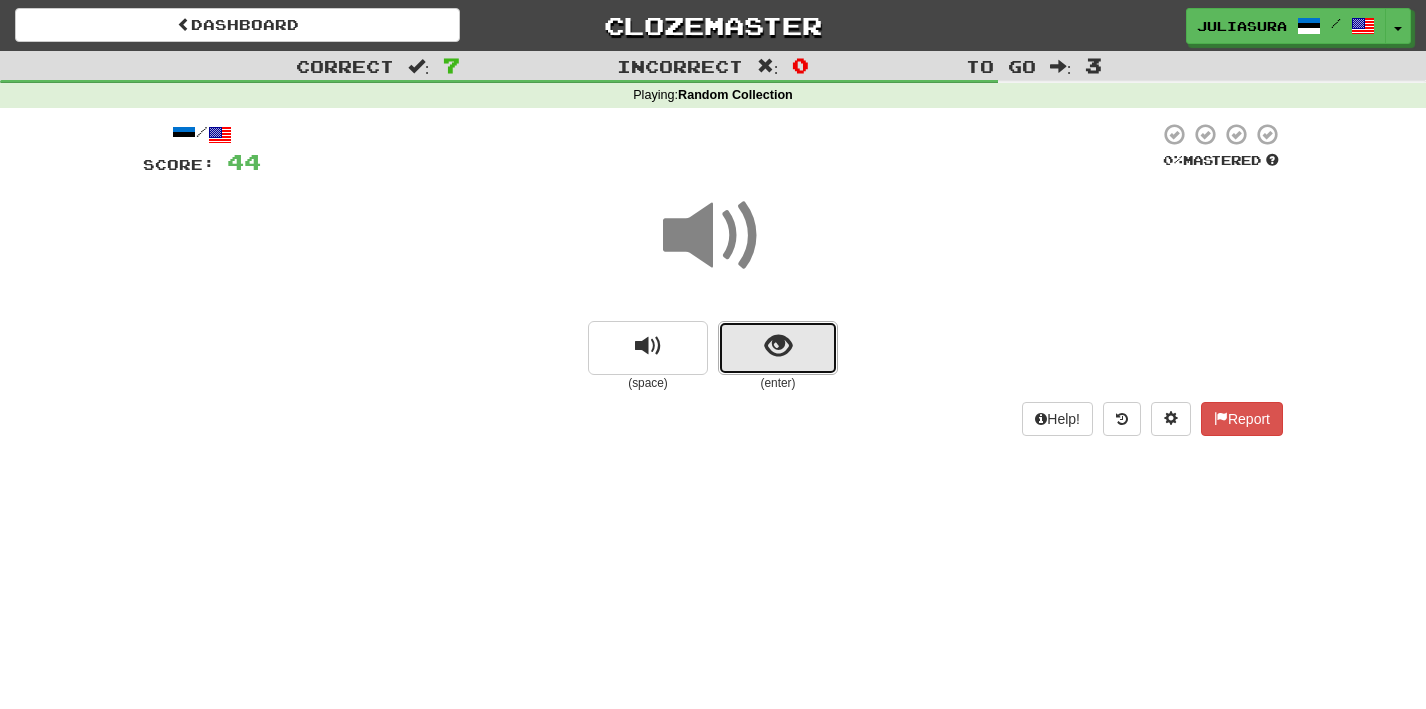 click at bounding box center (778, 348) 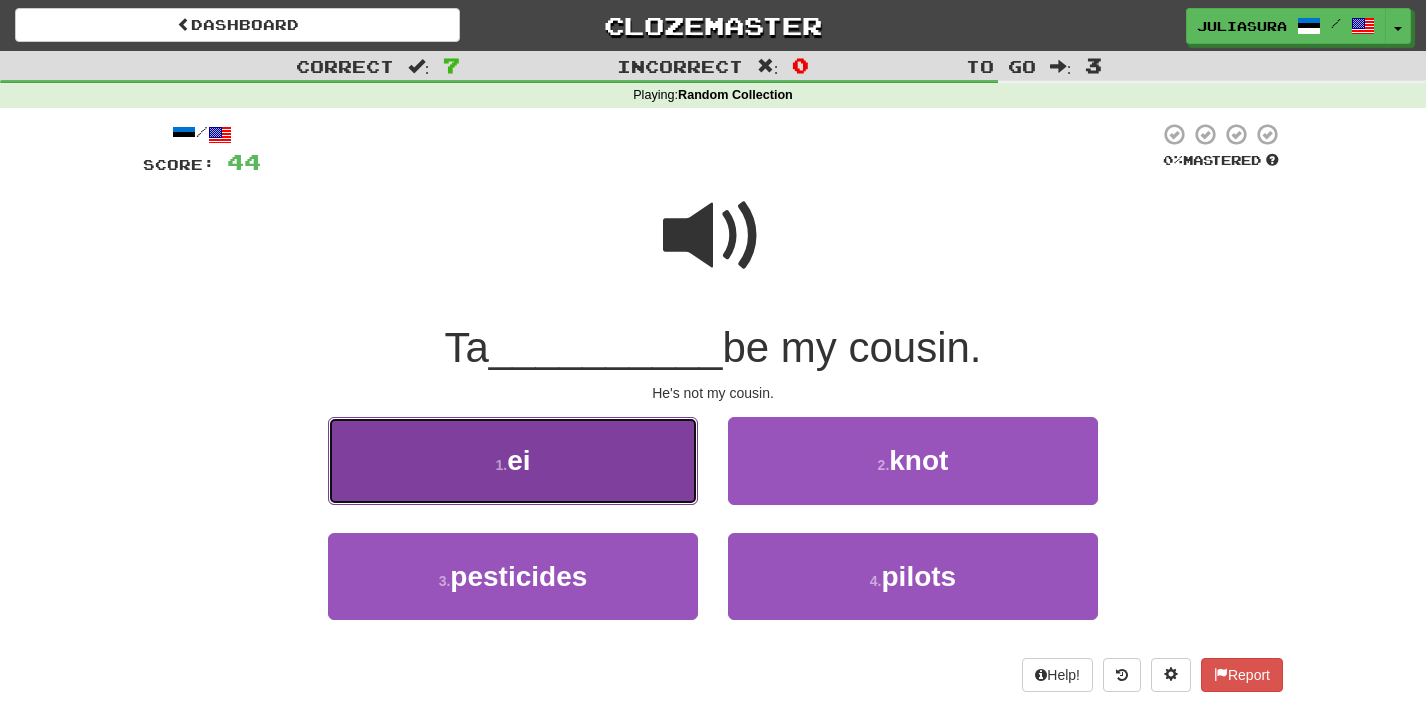 click on "1 .  ei" at bounding box center [513, 460] 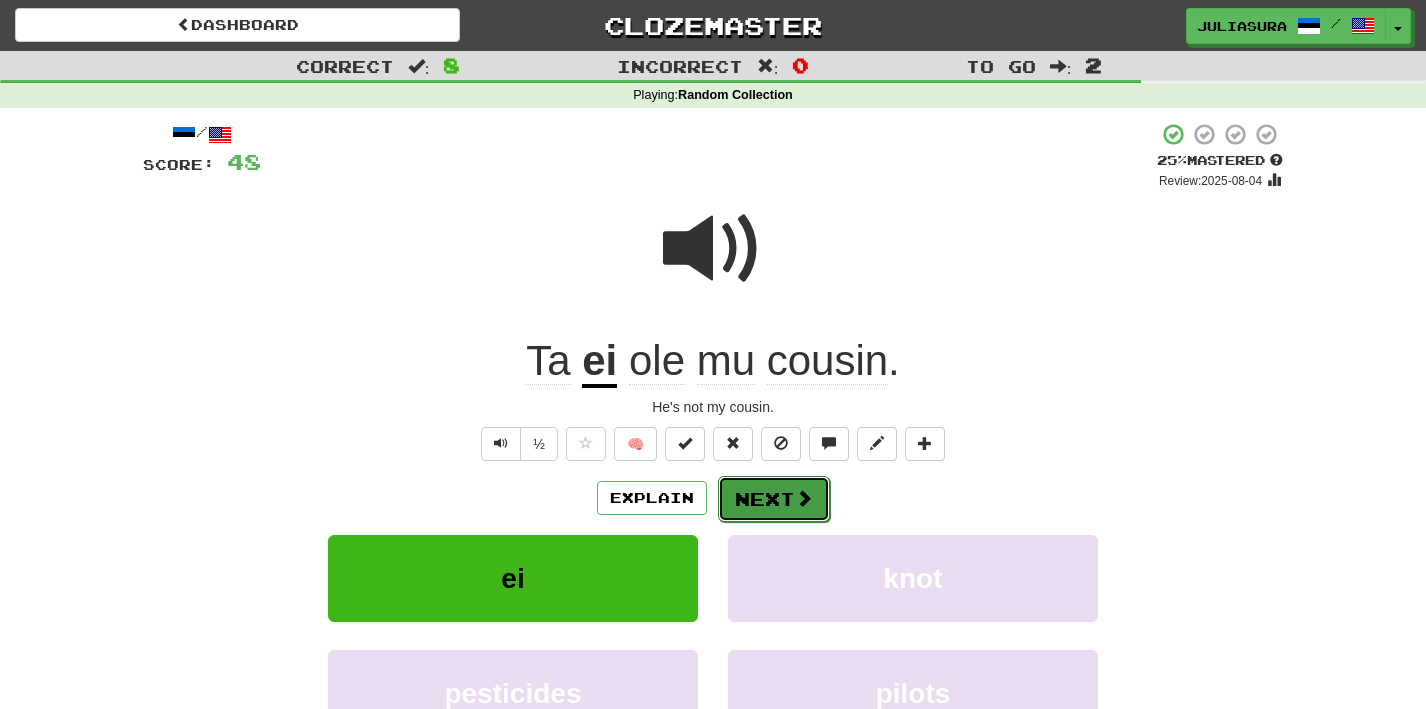 click on "Next" at bounding box center [774, 499] 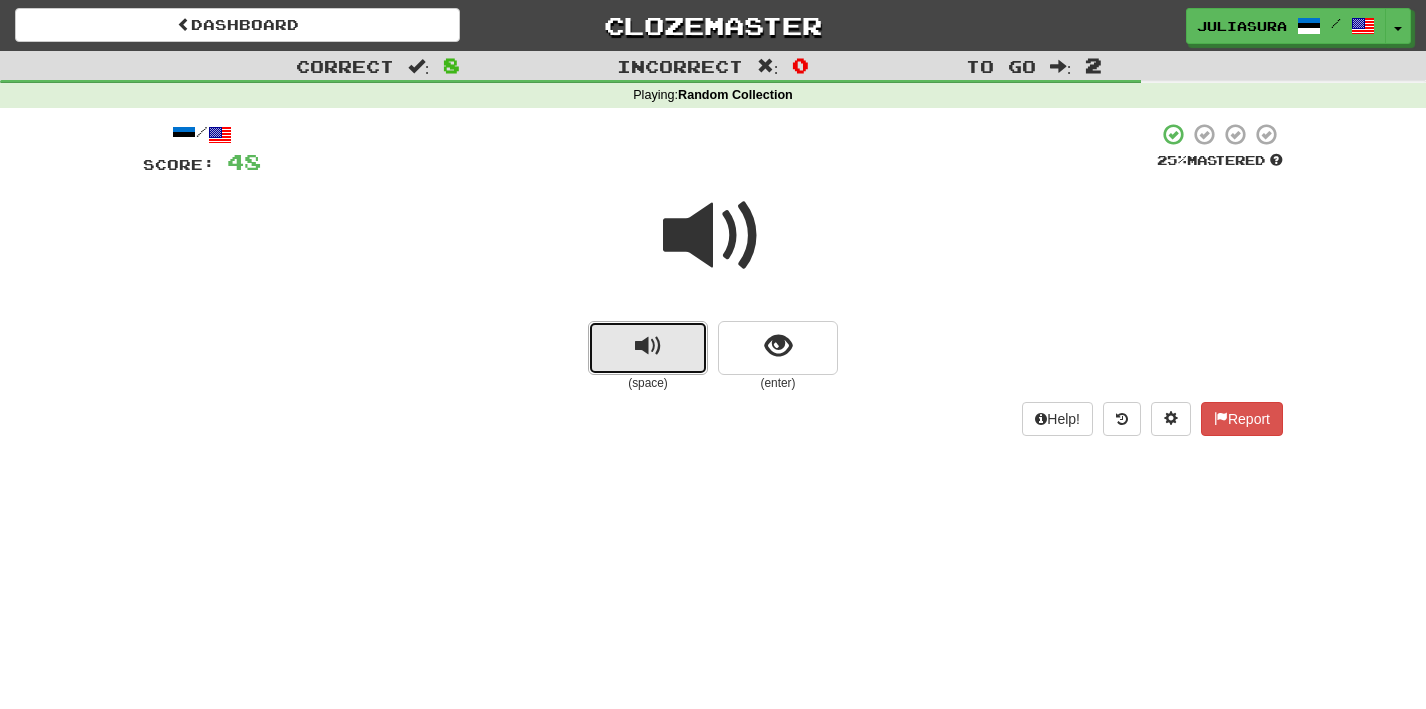 click at bounding box center [648, 346] 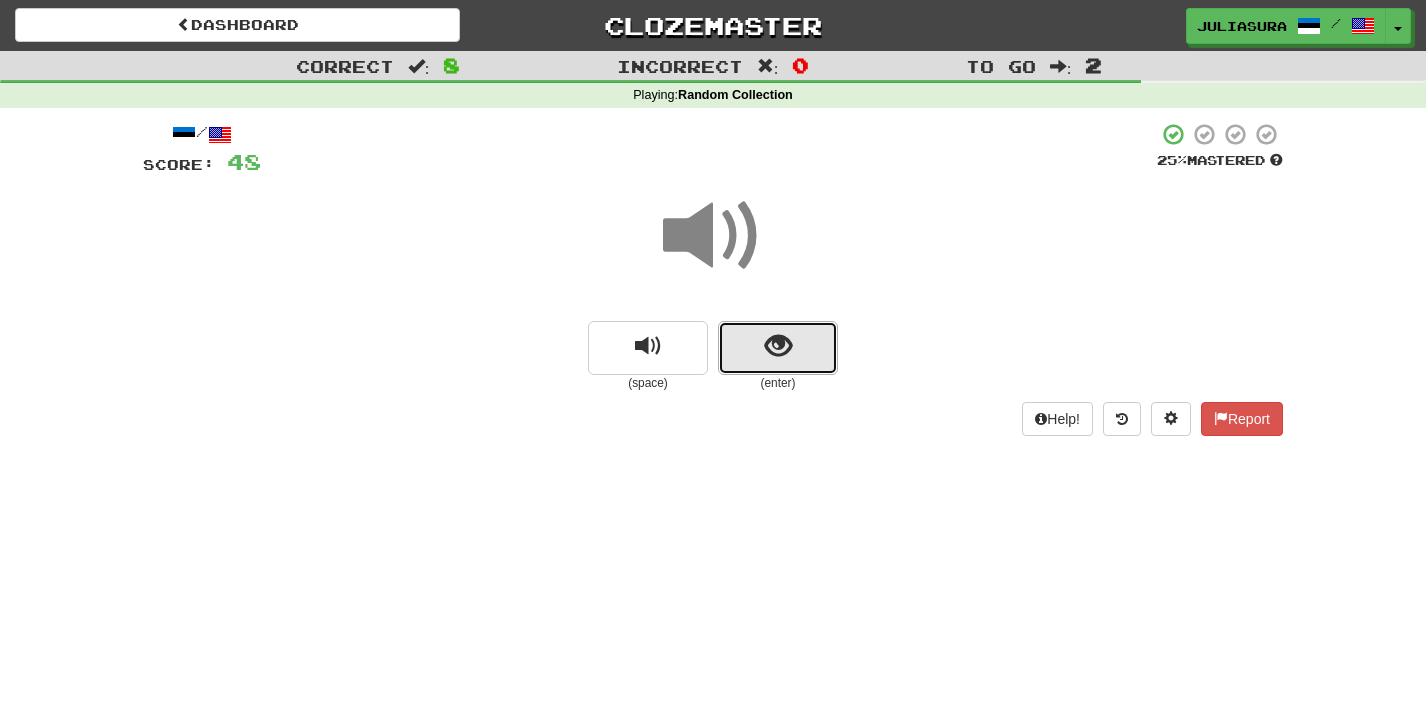 click at bounding box center [778, 346] 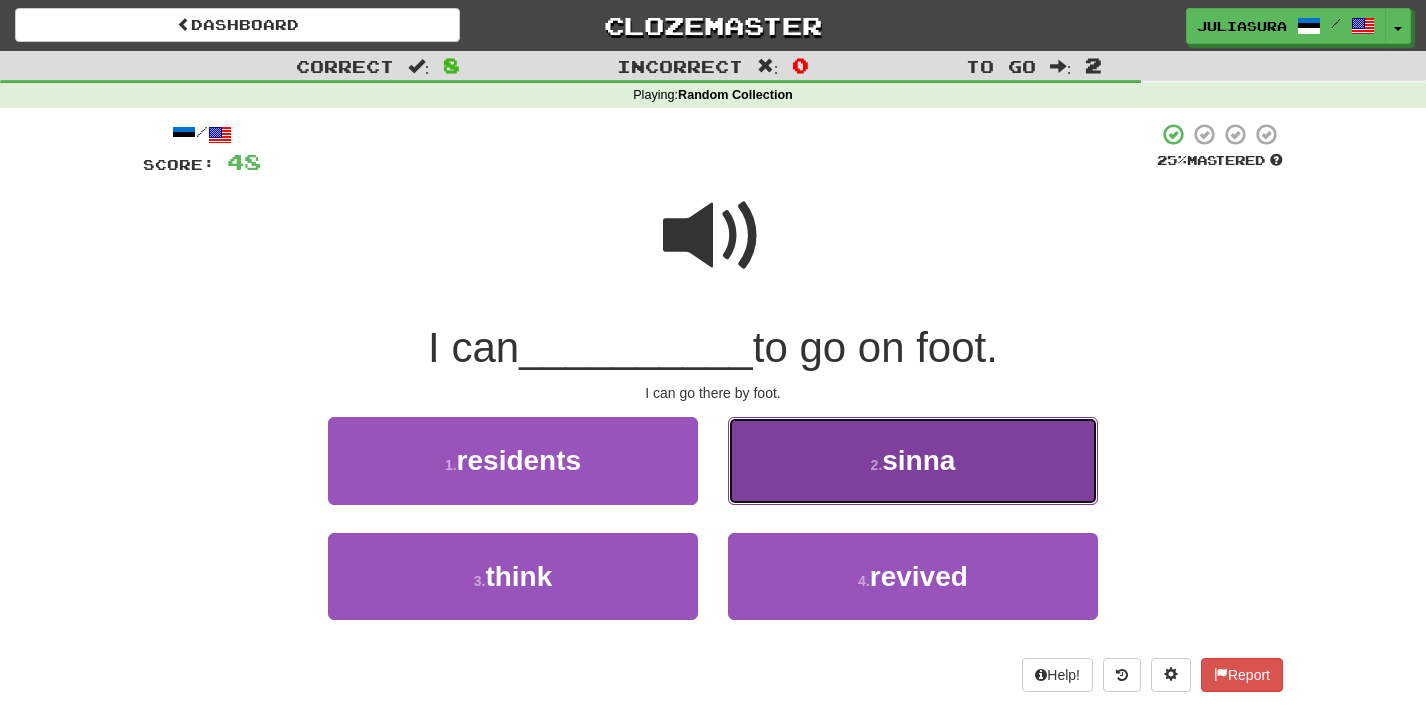 click on "2 .  sinna" at bounding box center [913, 460] 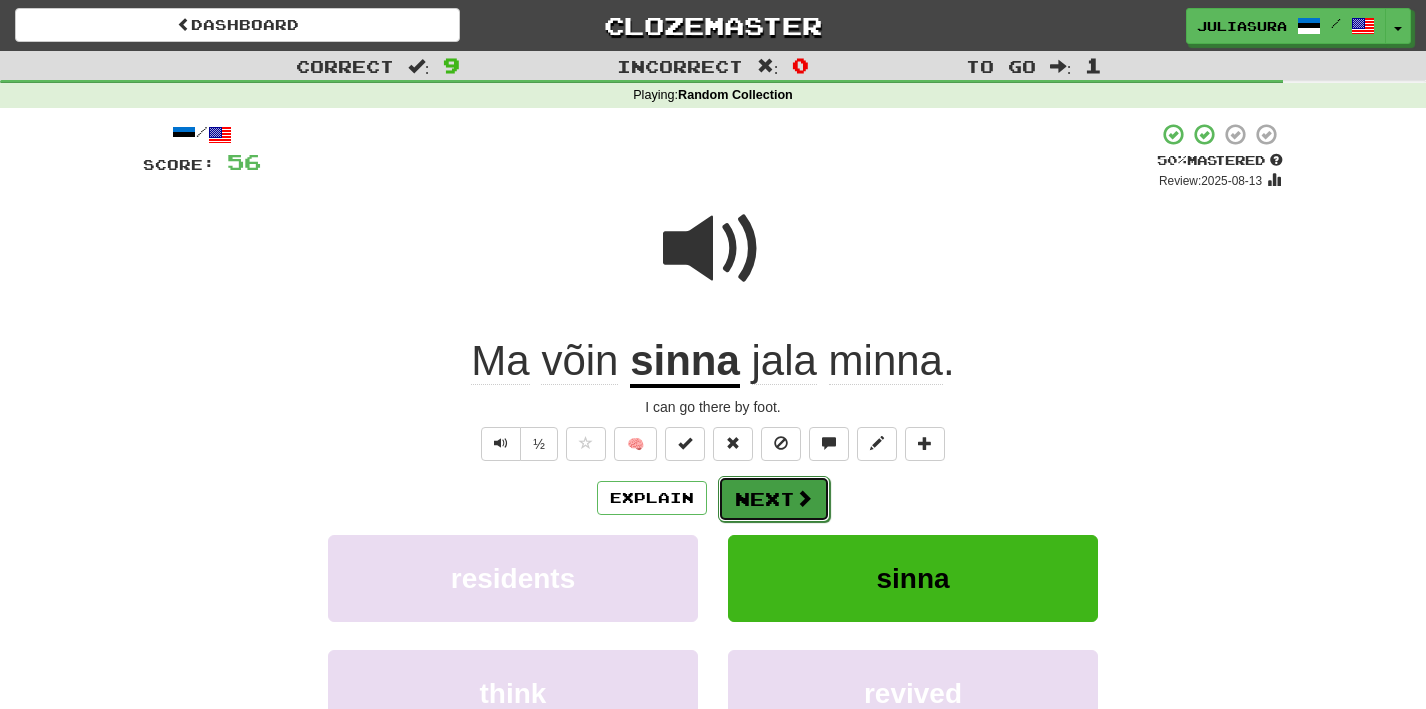 click on "Next" at bounding box center [774, 499] 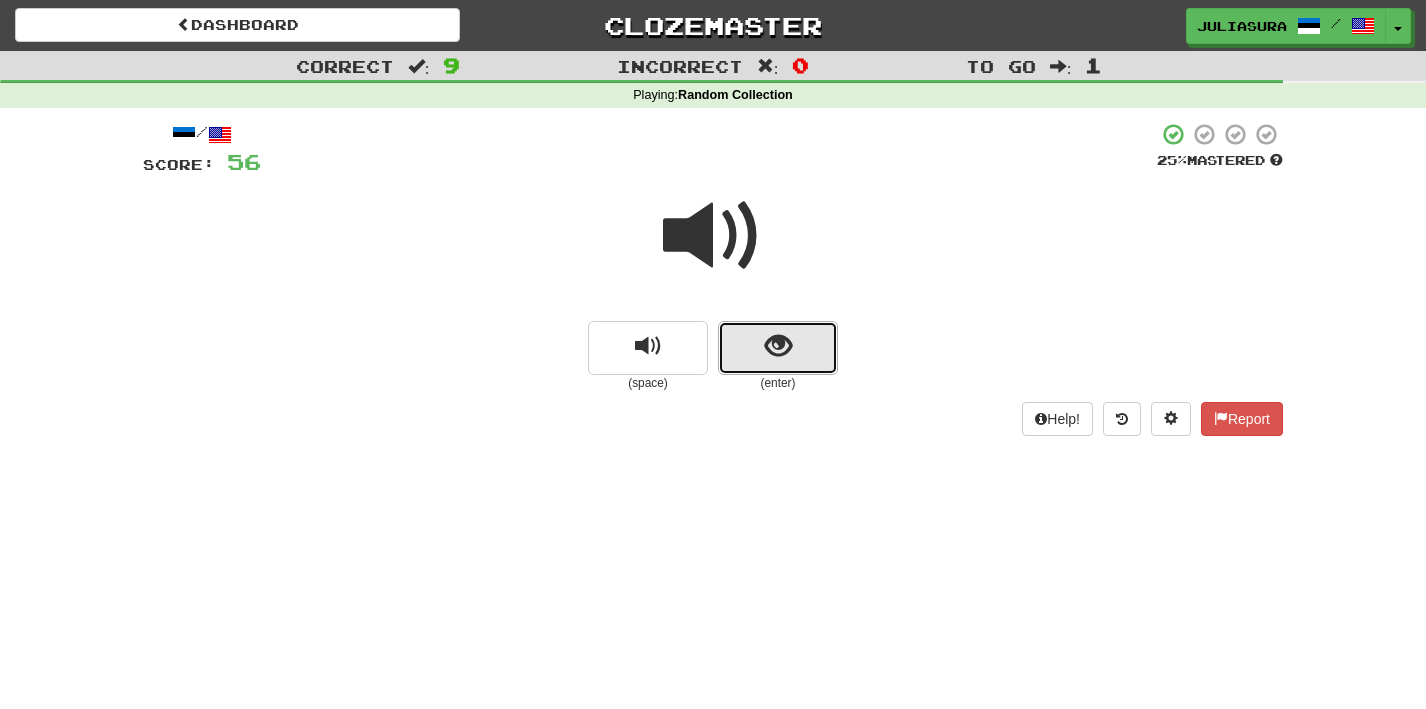 click at bounding box center [778, 348] 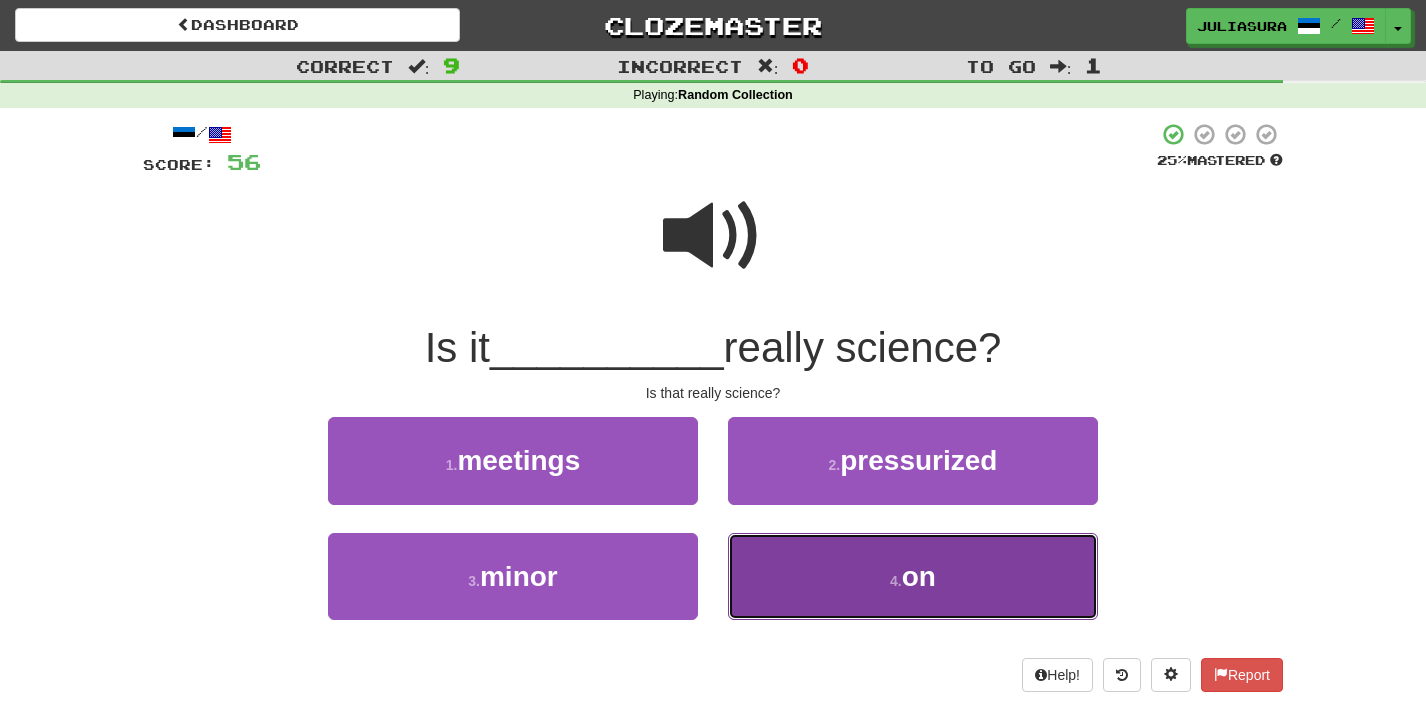 click on "4 .  on" at bounding box center (913, 576) 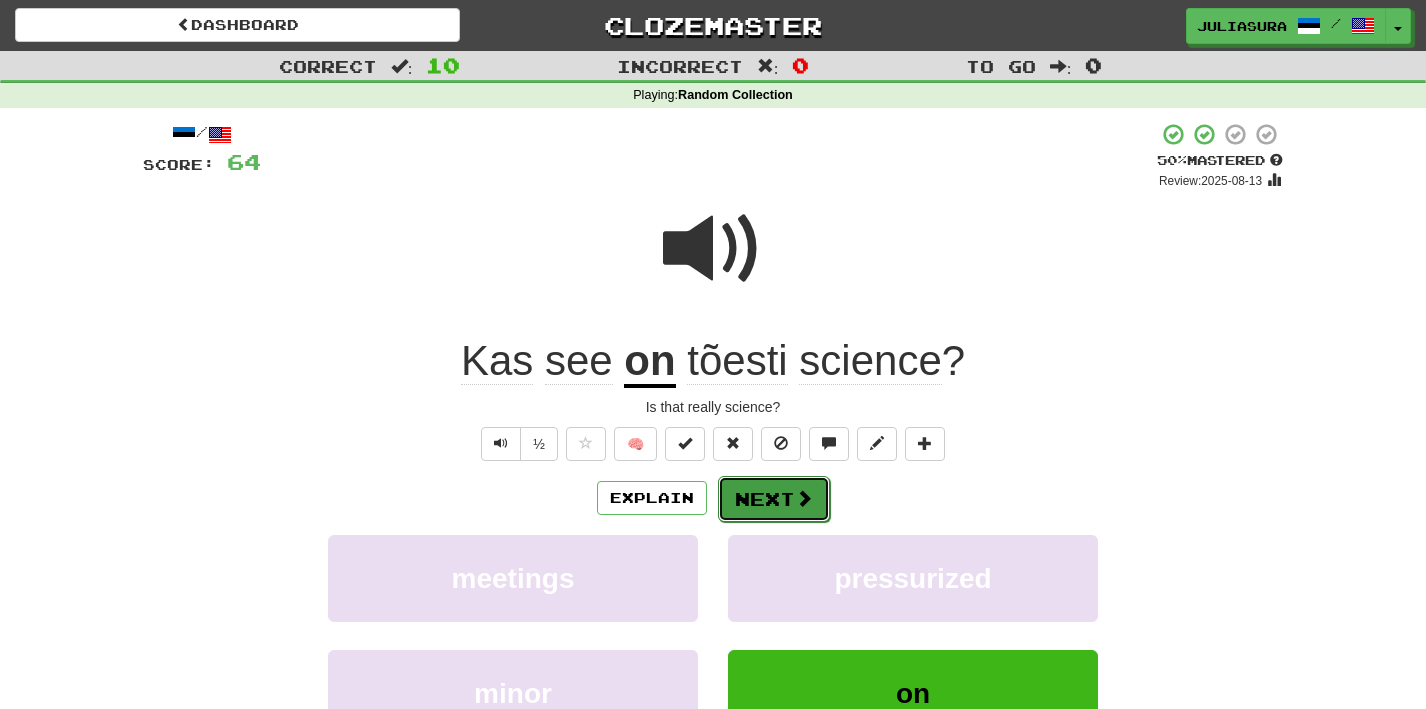 click on "Next" at bounding box center [774, 499] 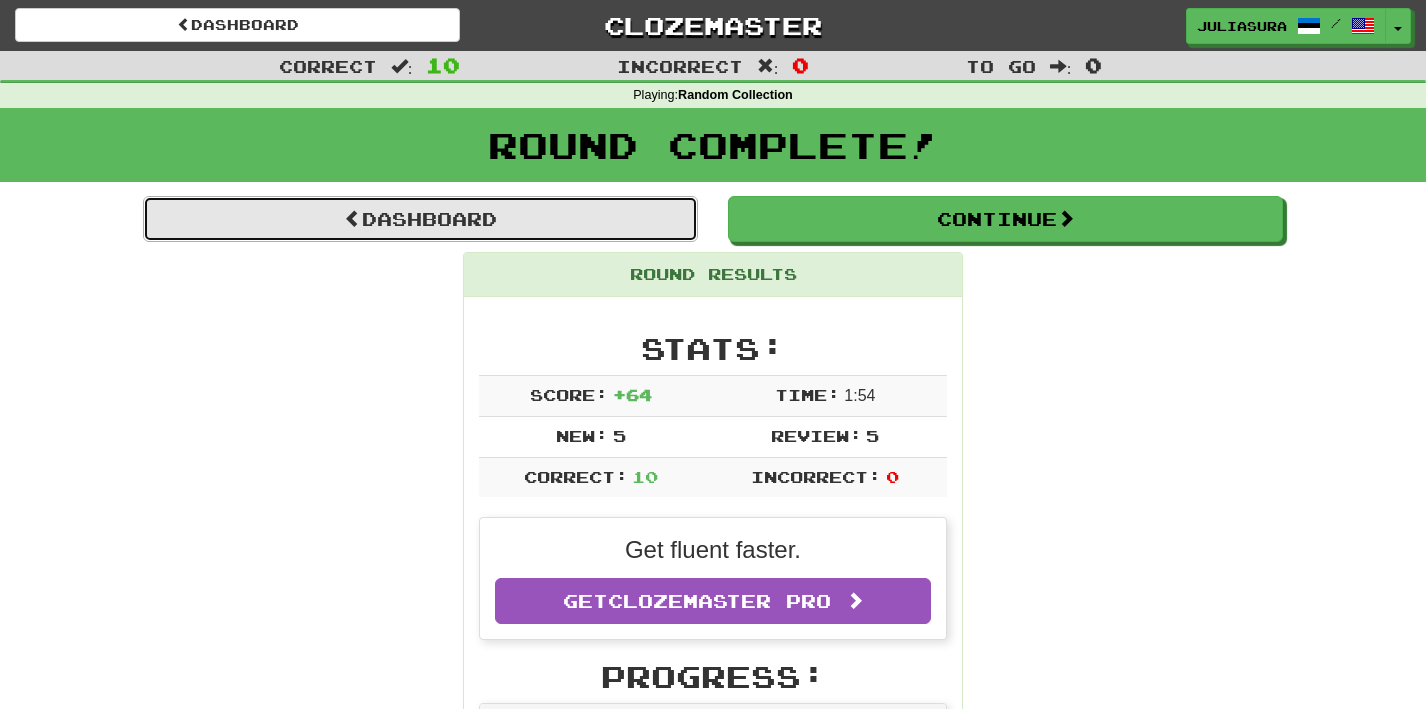 click on "Dashboard" at bounding box center (420, 219) 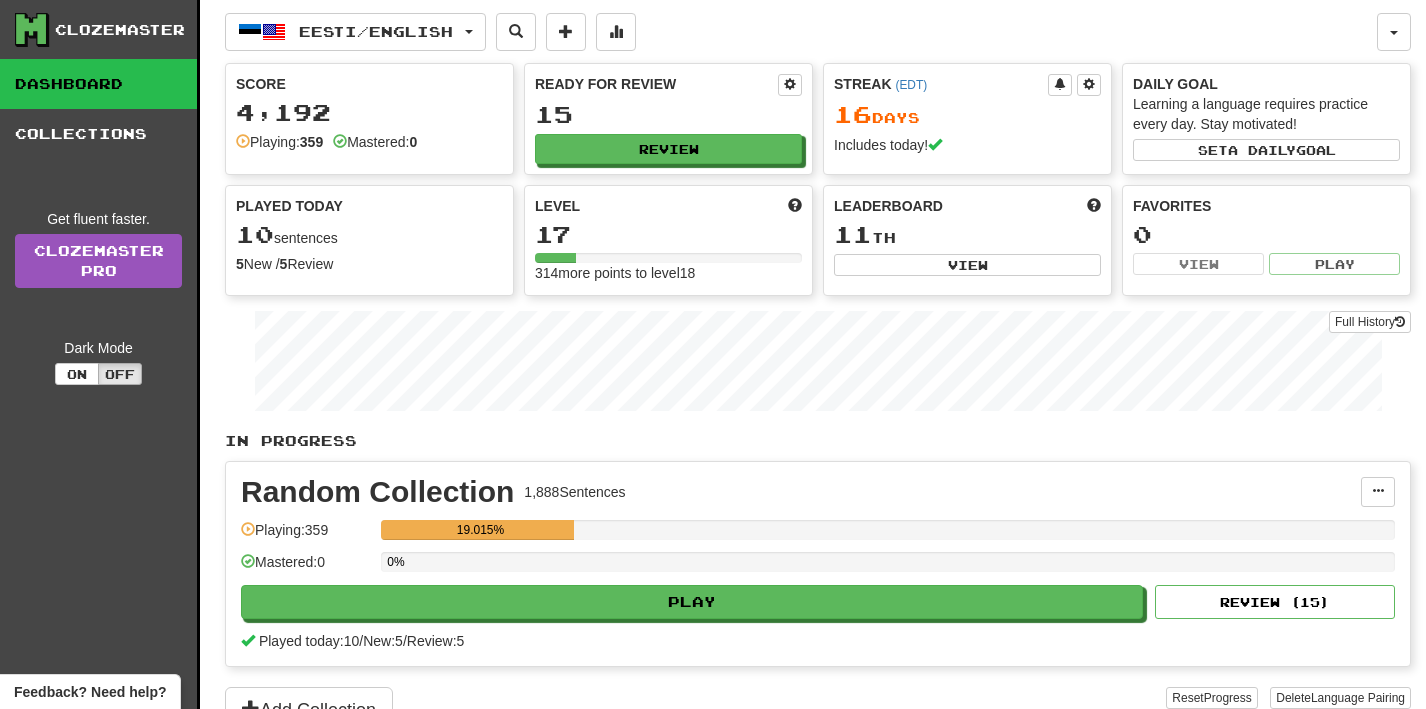 scroll, scrollTop: 0, scrollLeft: 0, axis: both 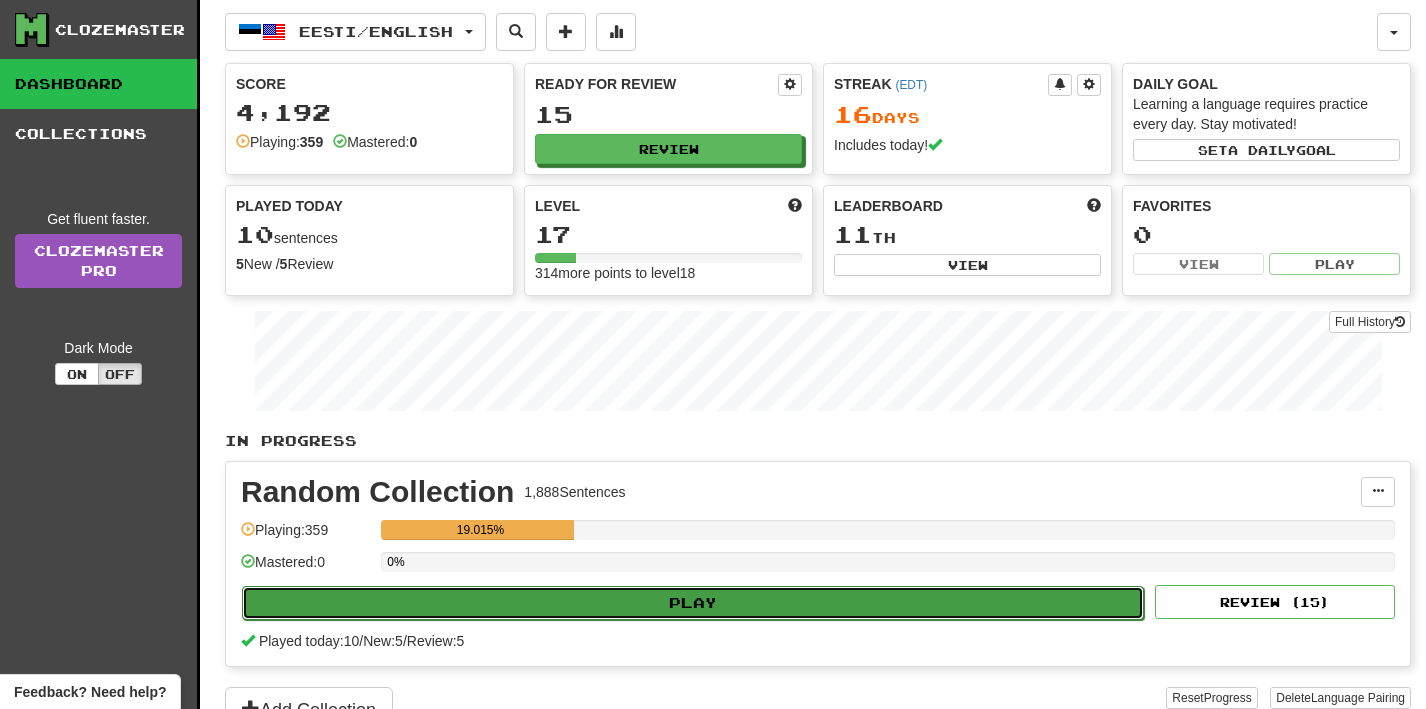 click on "Play" at bounding box center (693, 603) 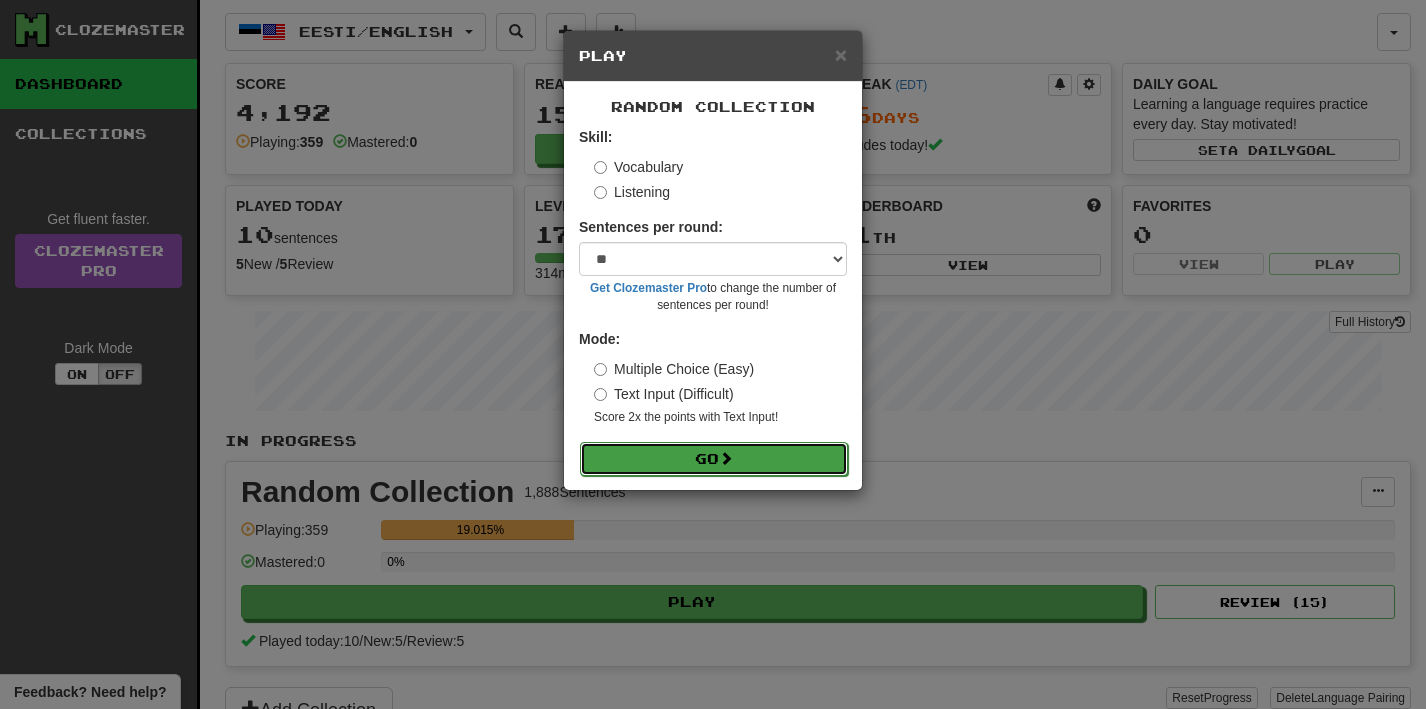 click on "Go" at bounding box center (714, 459) 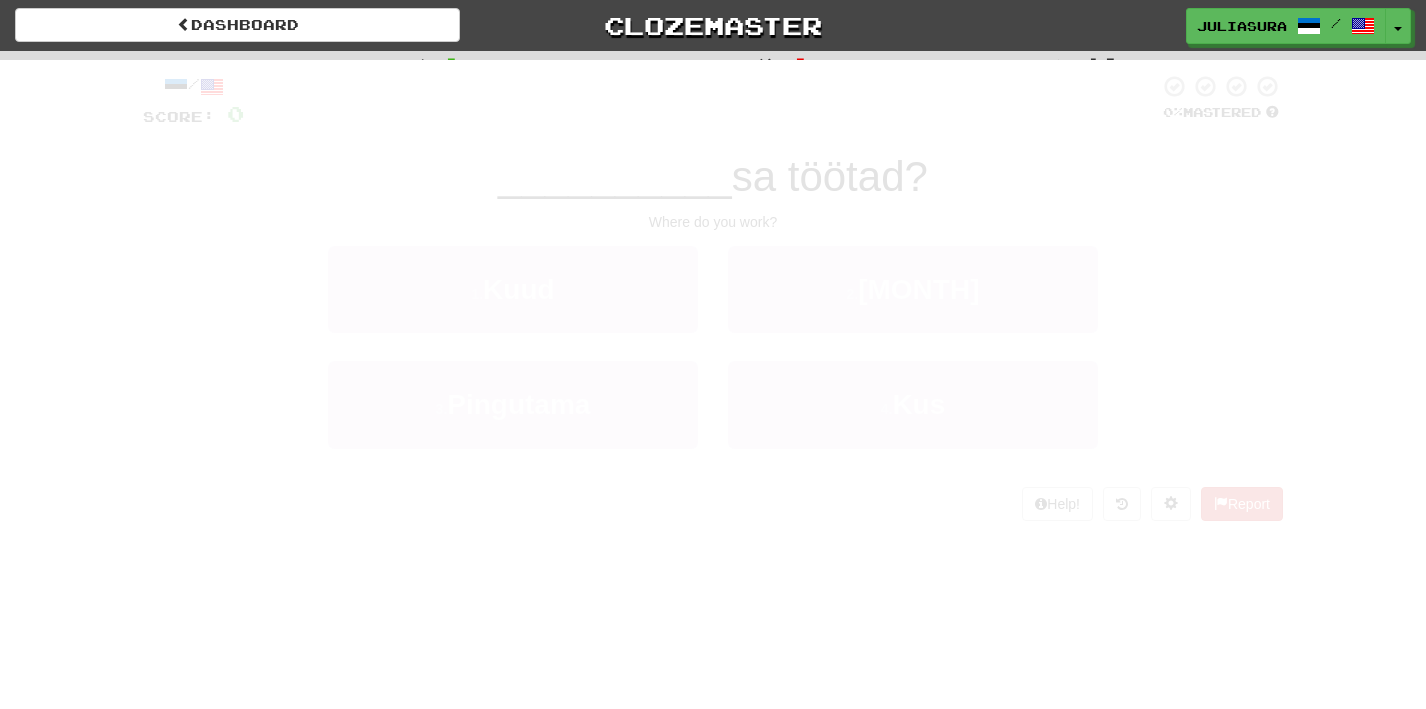 scroll, scrollTop: 0, scrollLeft: 0, axis: both 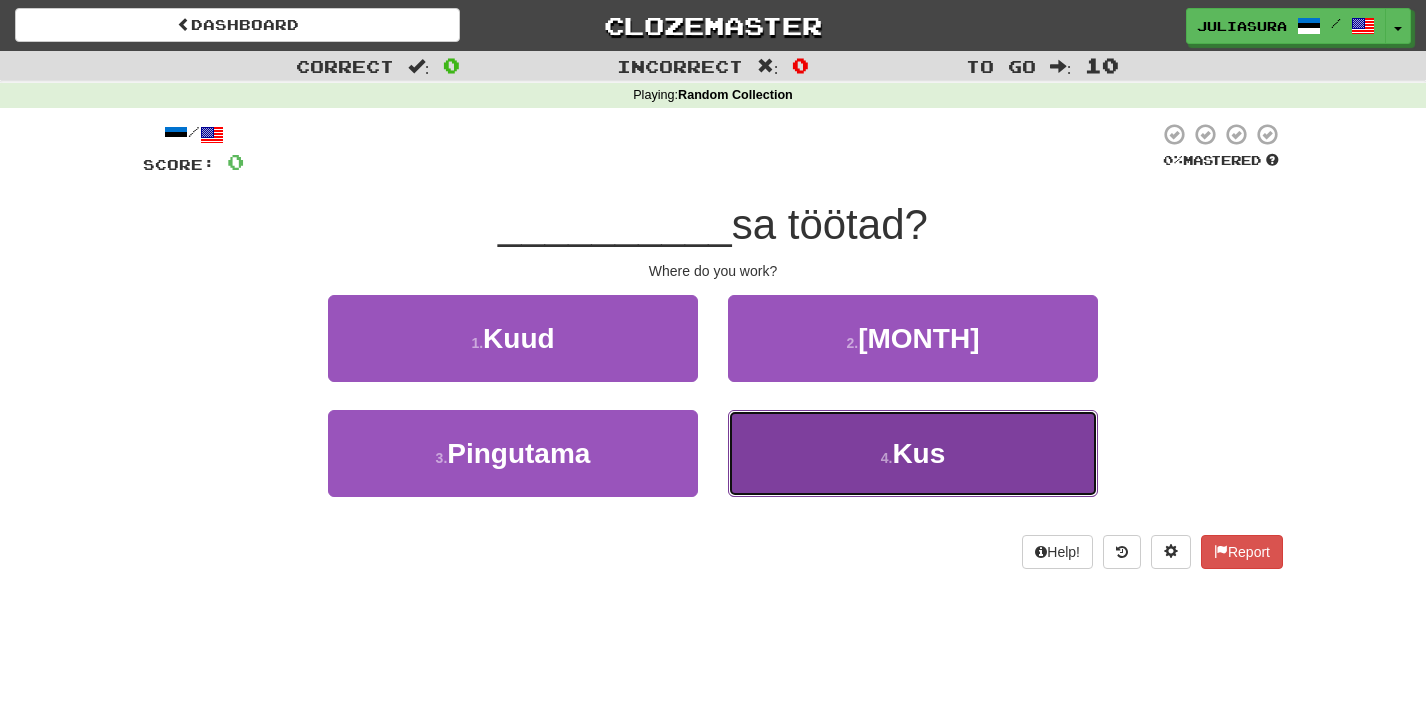 click on "4 .  Kus" at bounding box center (913, 453) 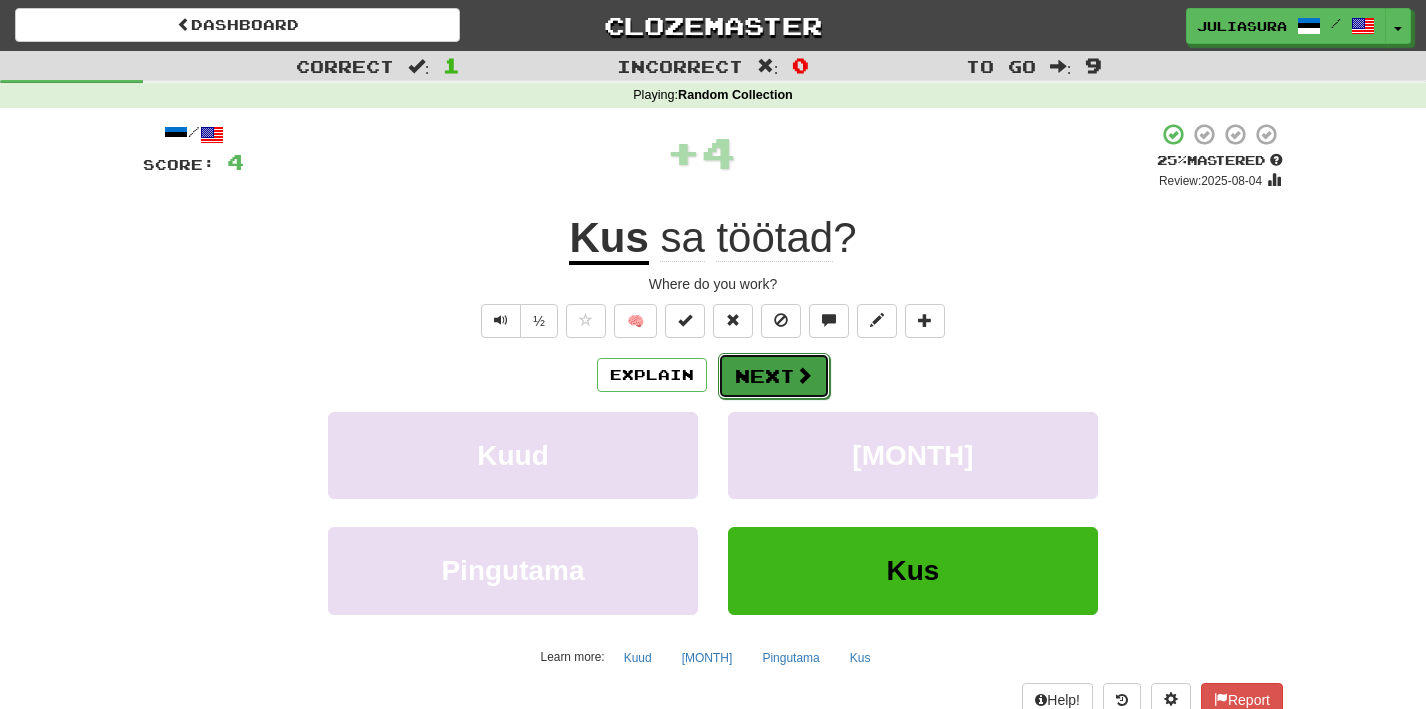 click on "Next" at bounding box center [774, 376] 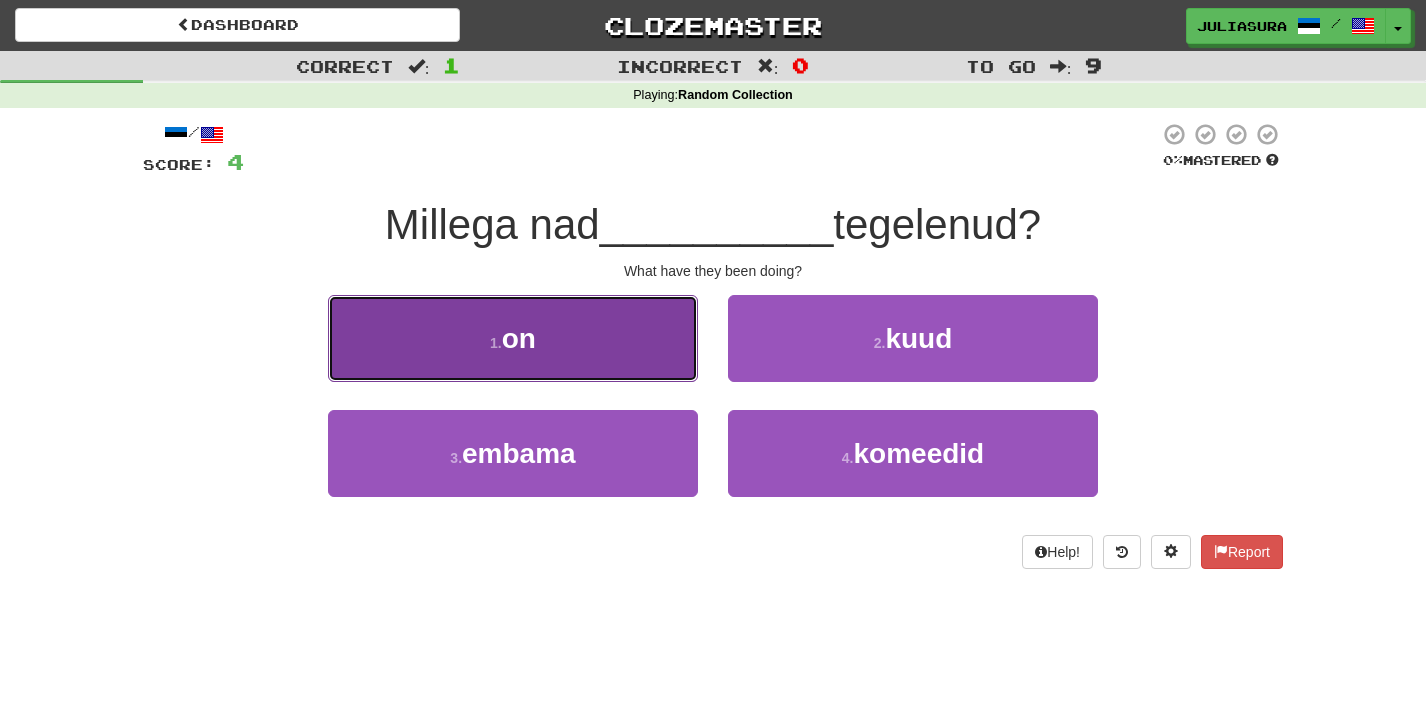 click on "1 .  on" at bounding box center (513, 338) 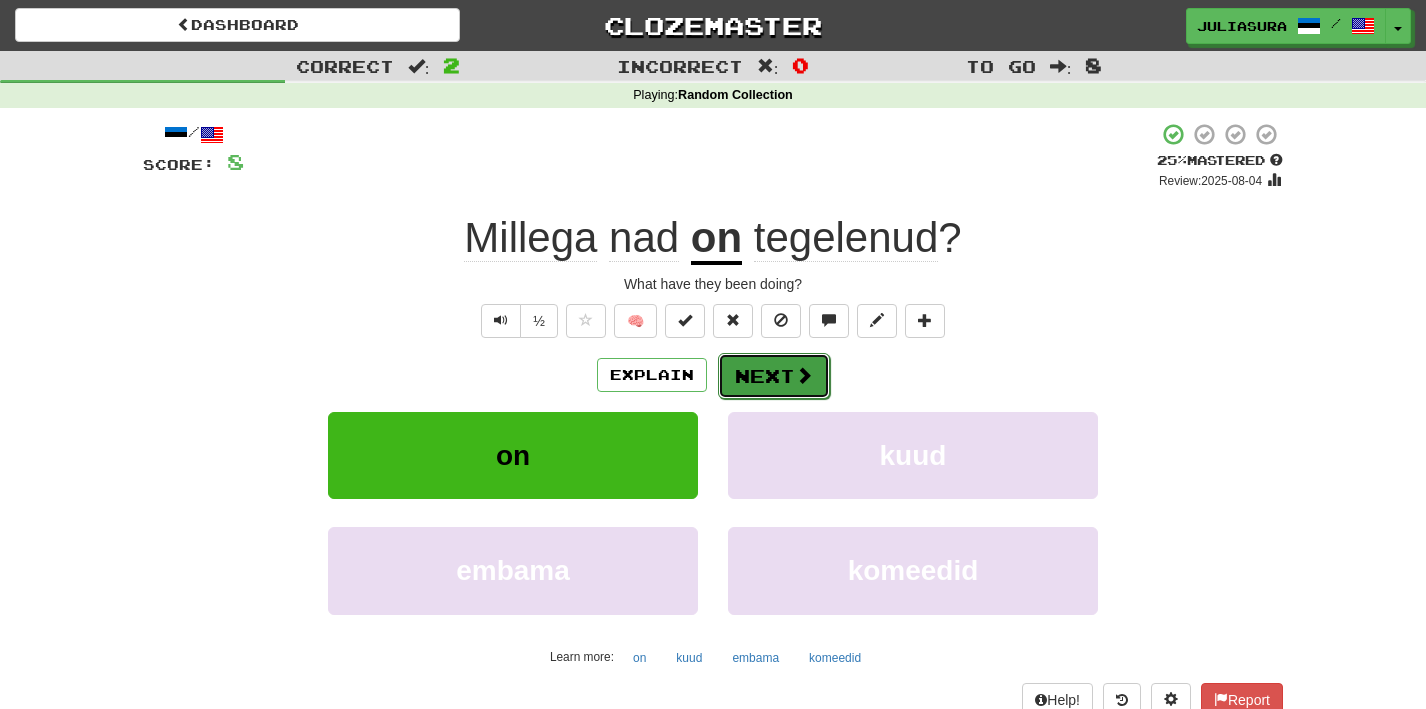 click on "Next" at bounding box center [774, 376] 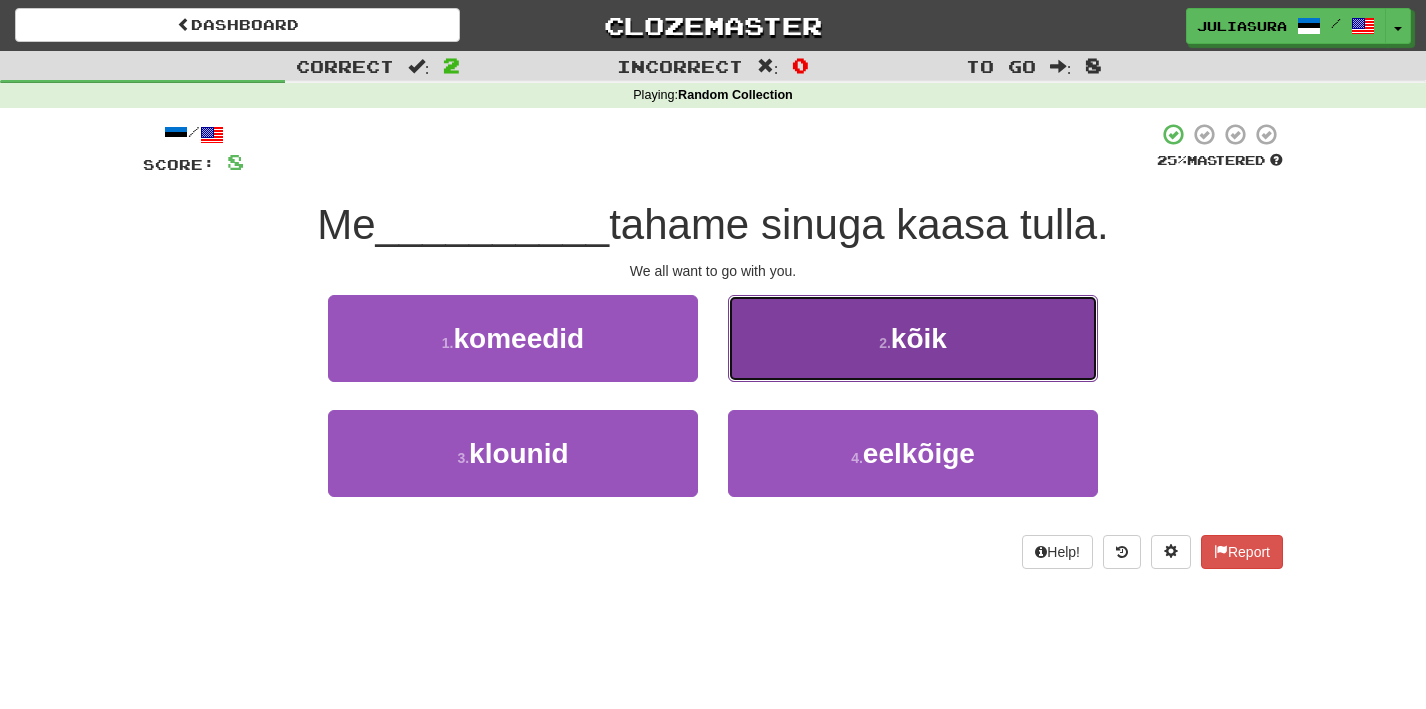 click on "kõik" at bounding box center (919, 338) 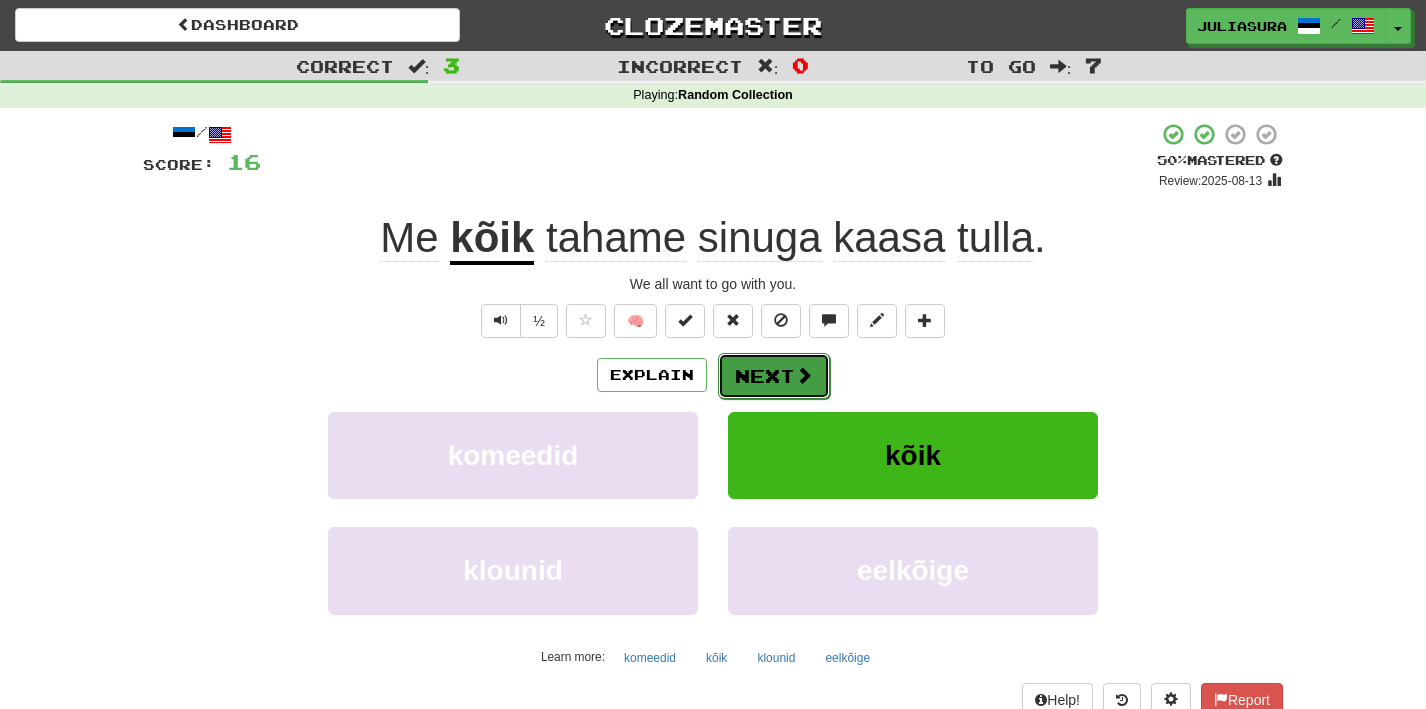 click at bounding box center [804, 375] 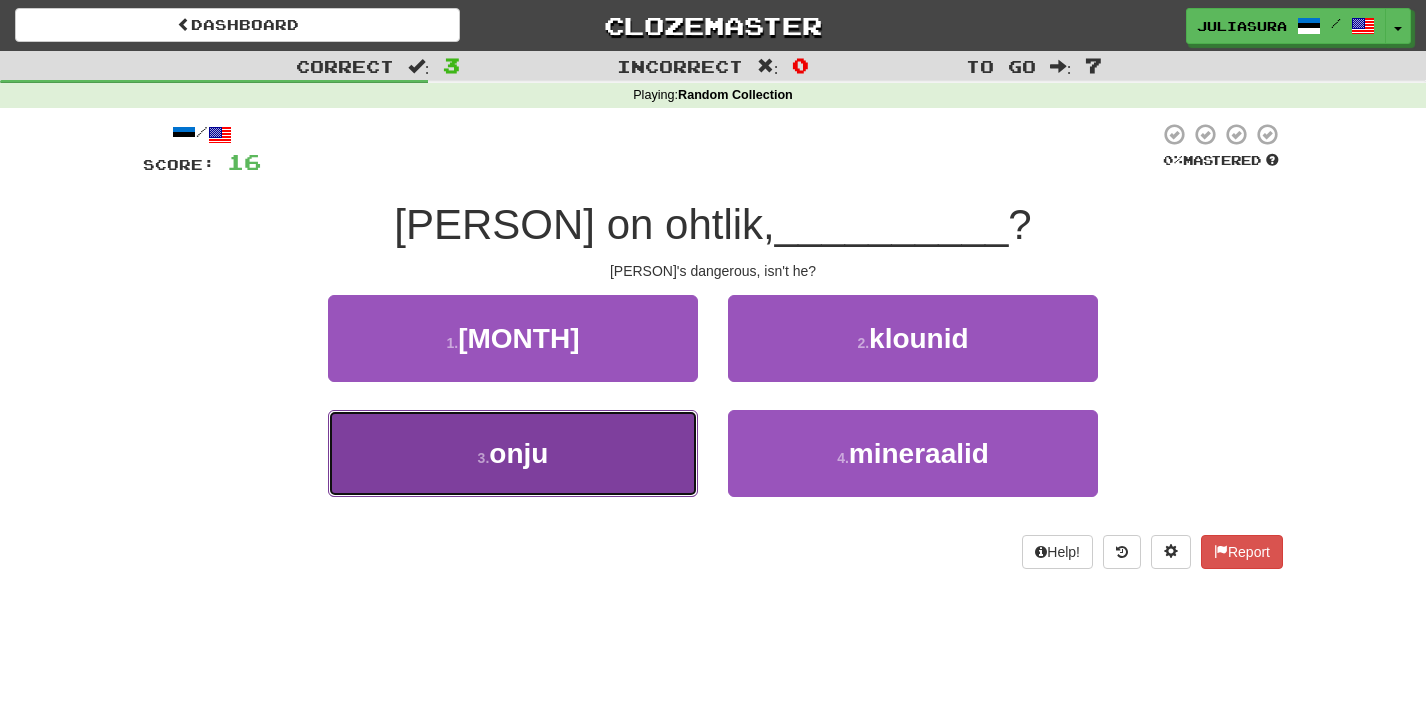 click on "3 .  onju" at bounding box center [513, 453] 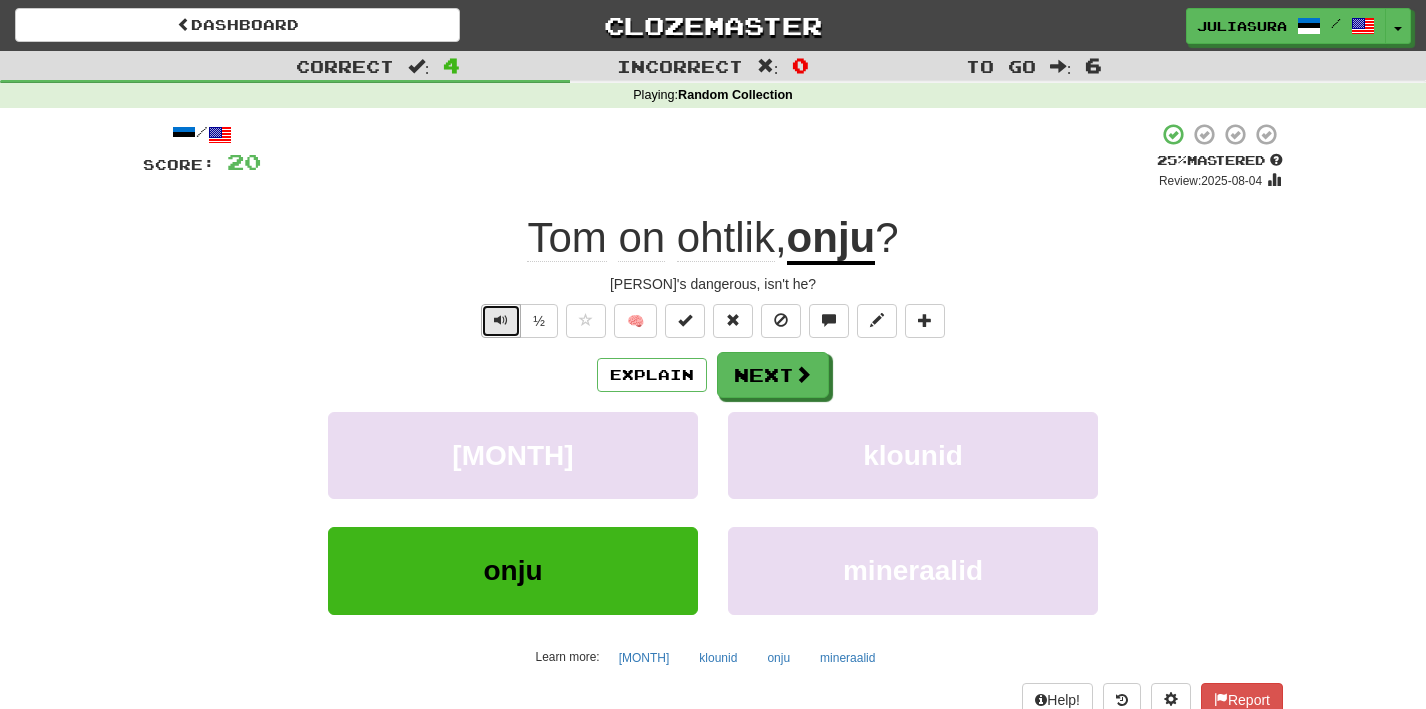 click at bounding box center [501, 321] 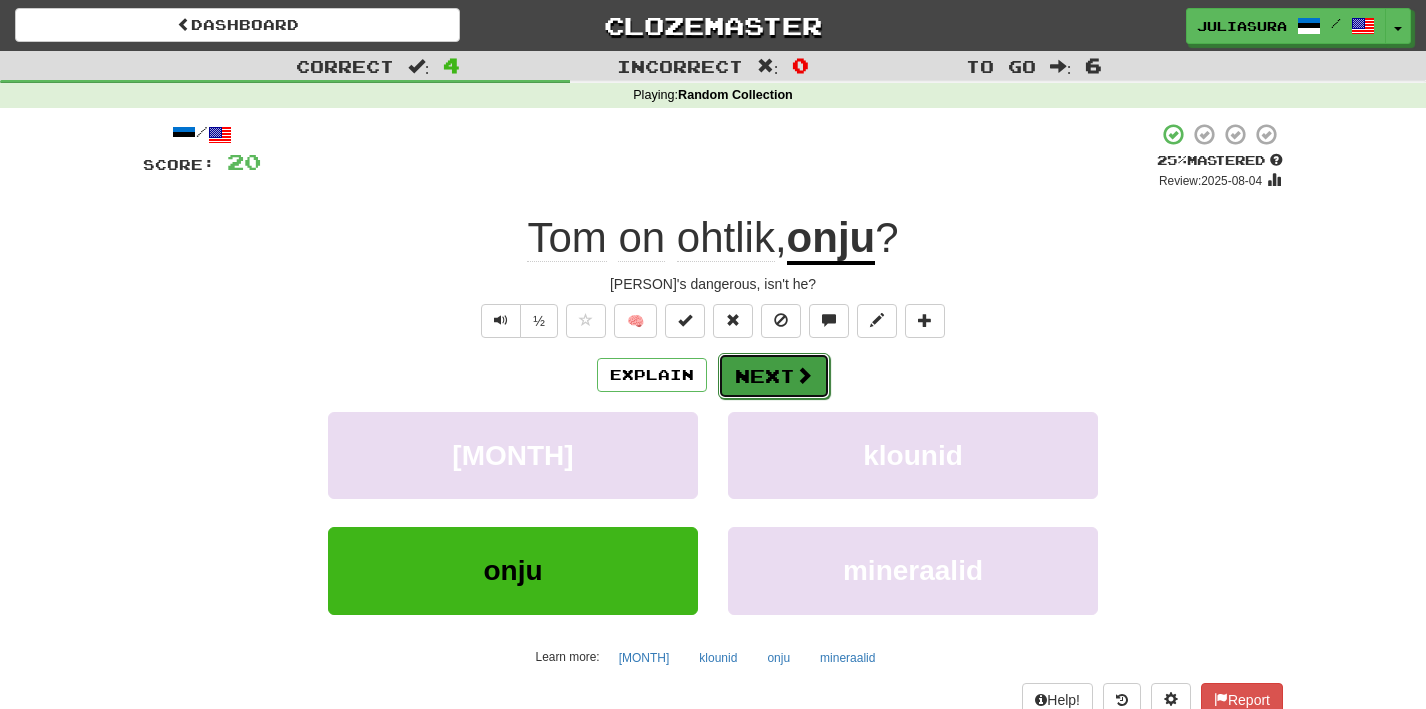 click on "Next" at bounding box center (774, 376) 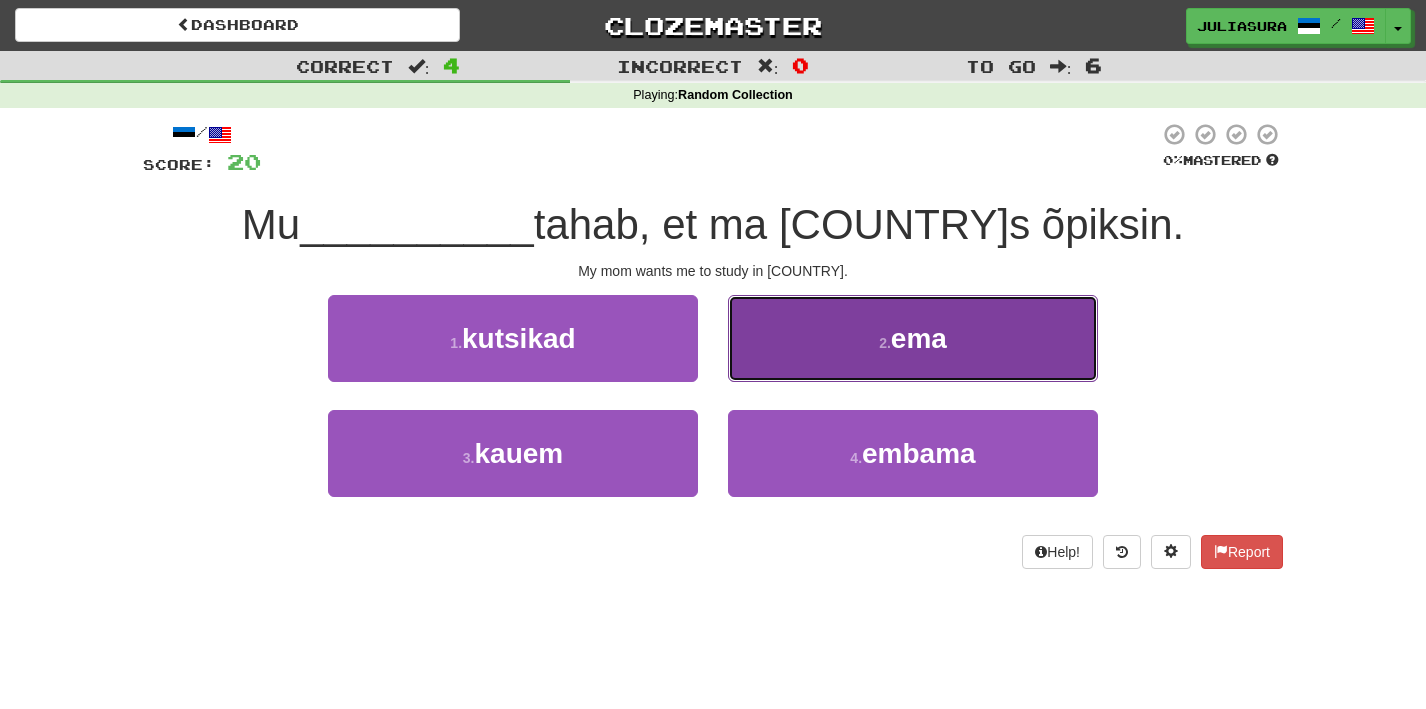 click on "2 .  ema" at bounding box center (913, 338) 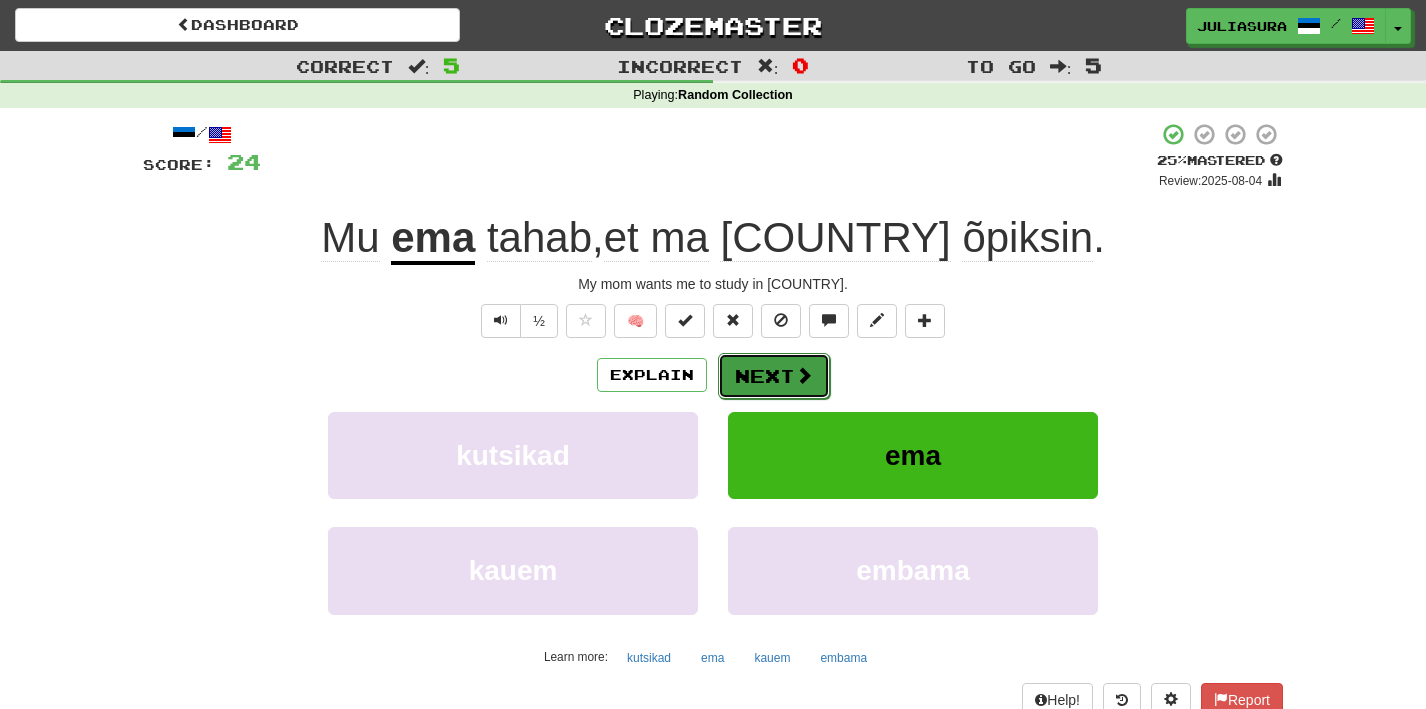 click on "Next" at bounding box center (774, 376) 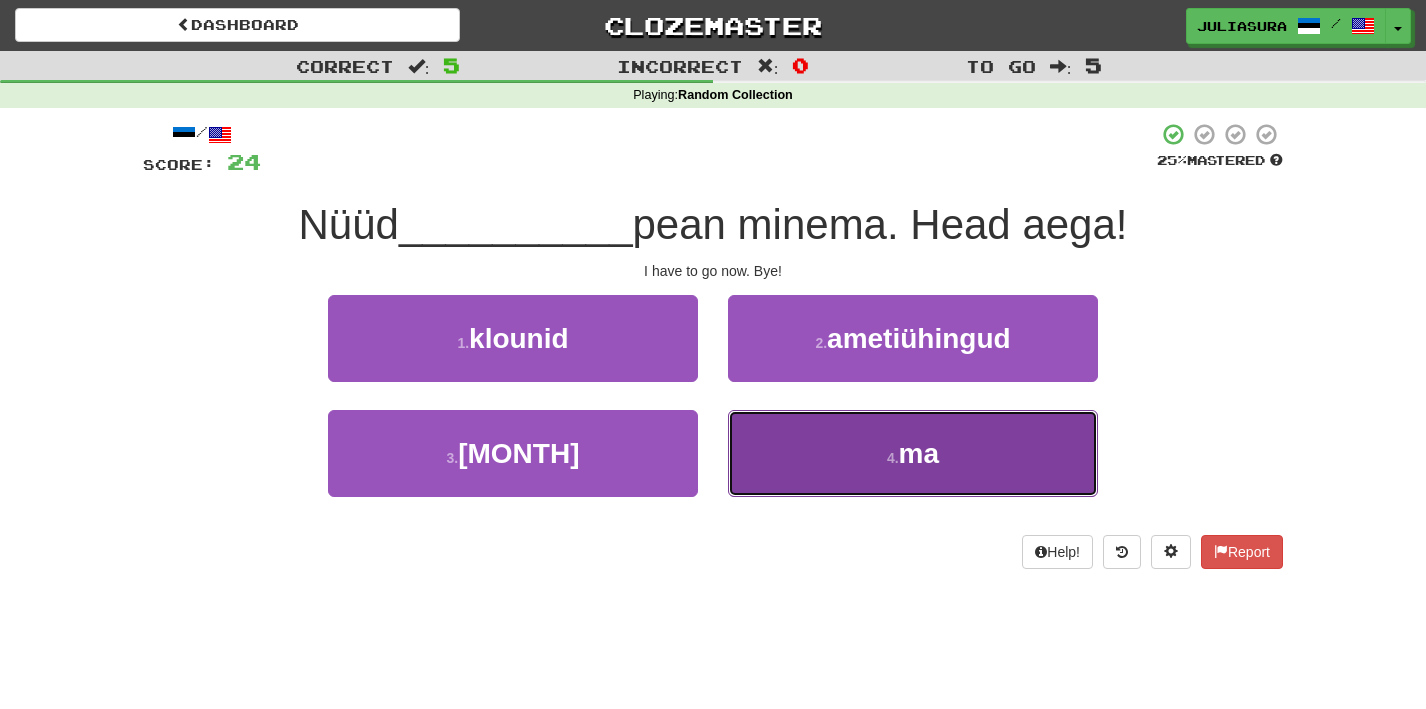 click on "4 .  ma" at bounding box center [913, 453] 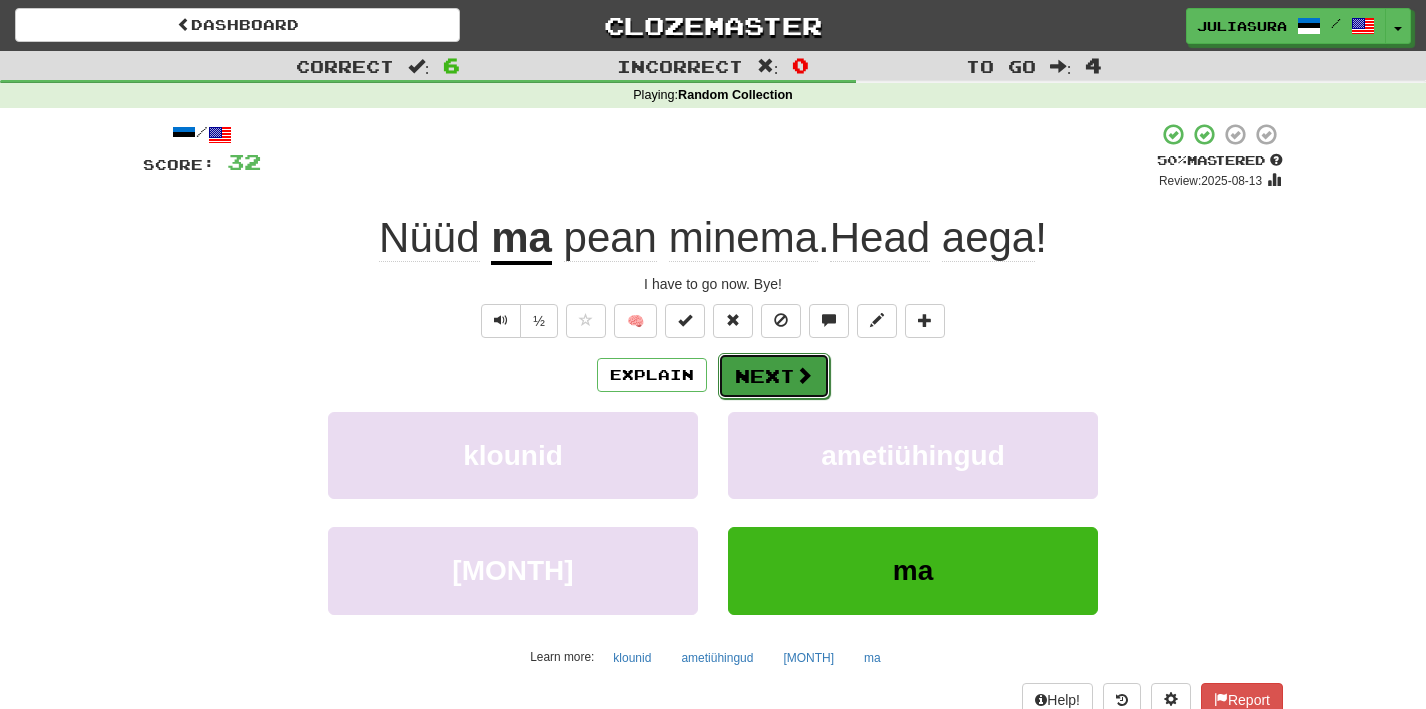 click at bounding box center (804, 375) 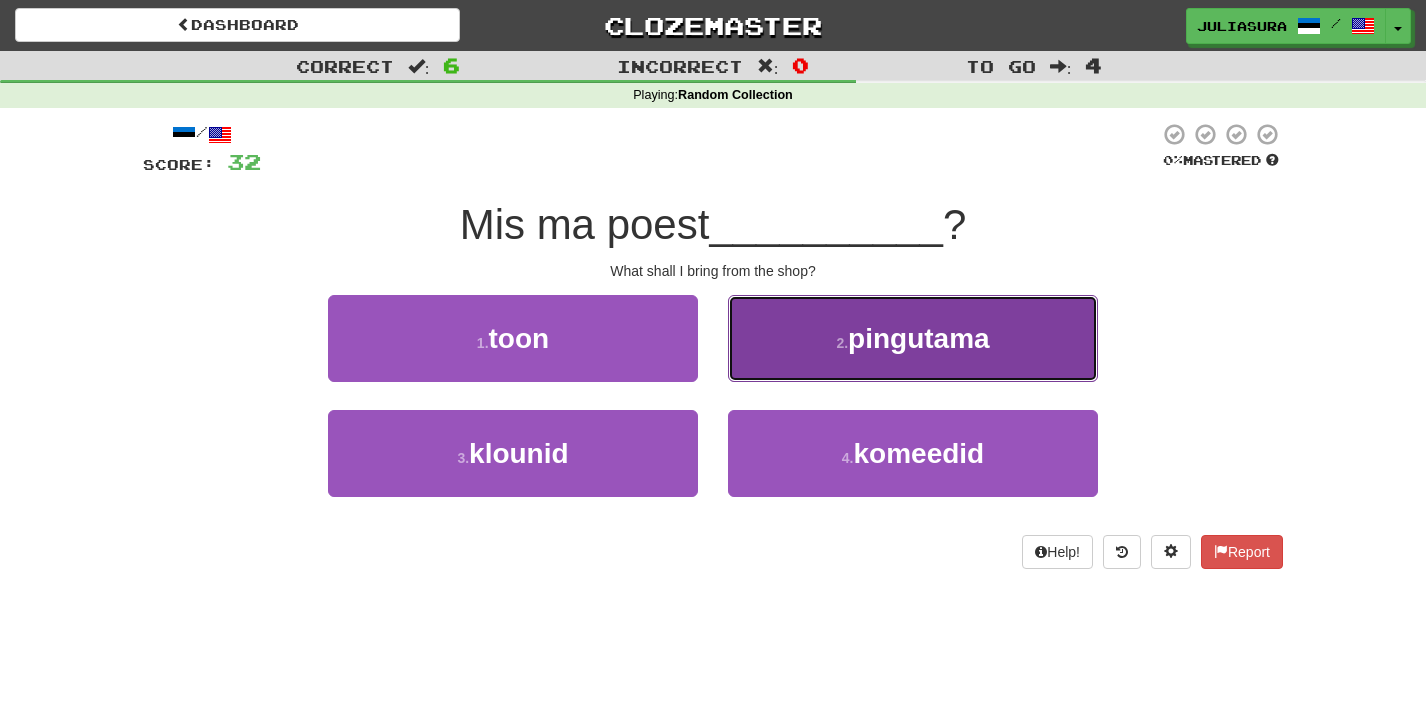 click on "2 ." at bounding box center (842, 343) 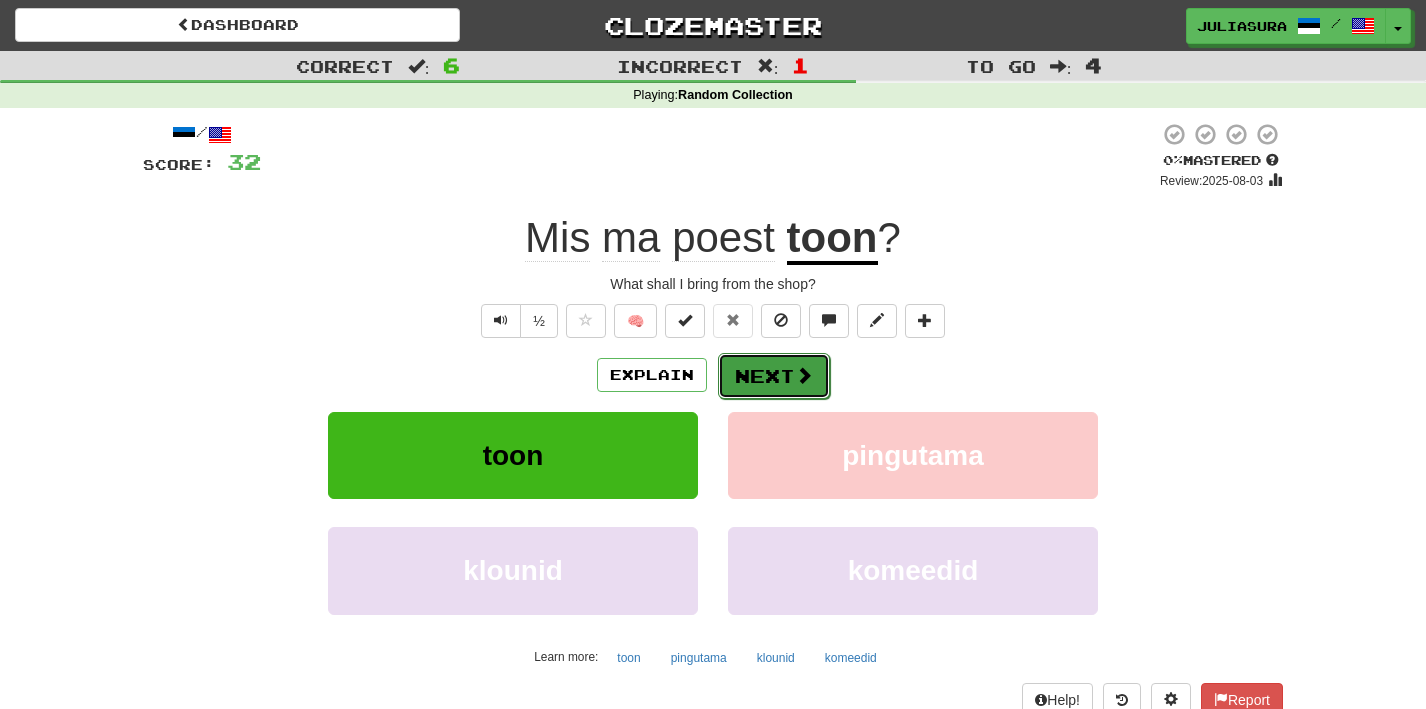 click at bounding box center (804, 375) 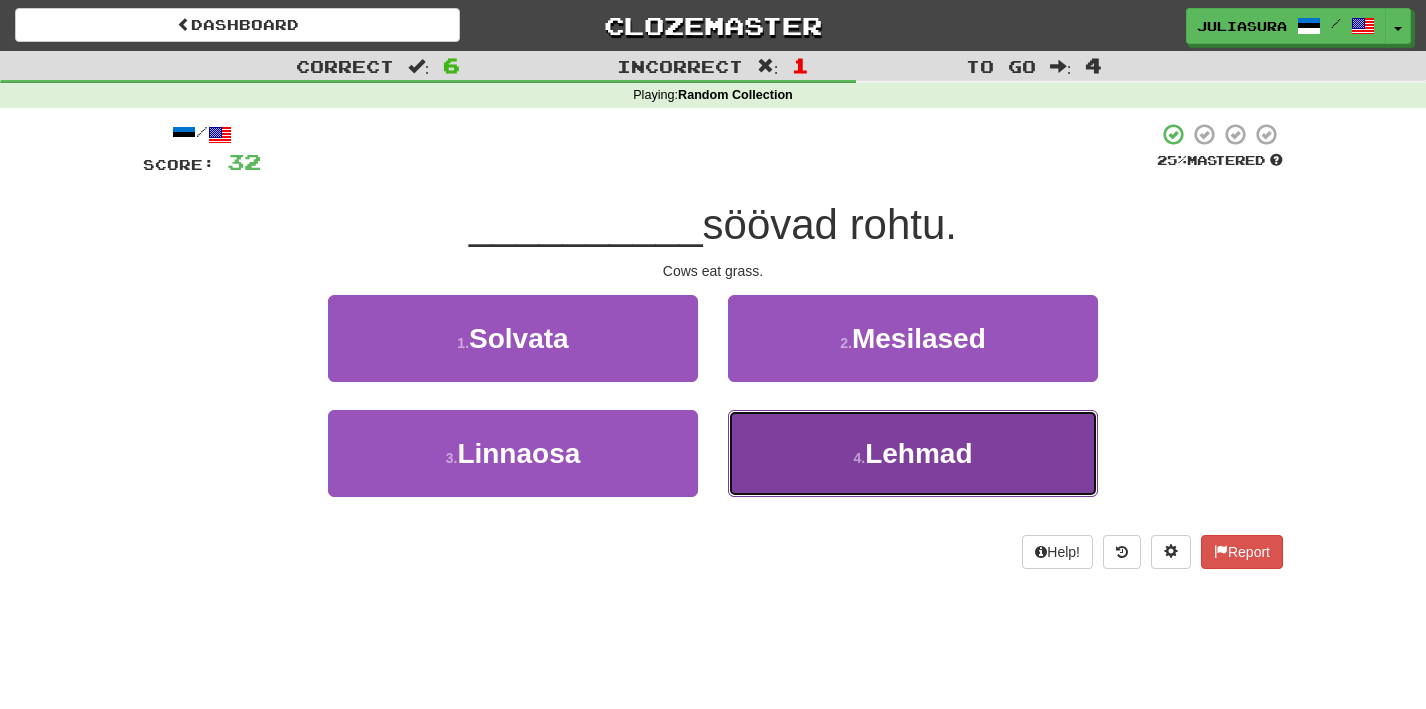 click on "Lehmad" at bounding box center [918, 453] 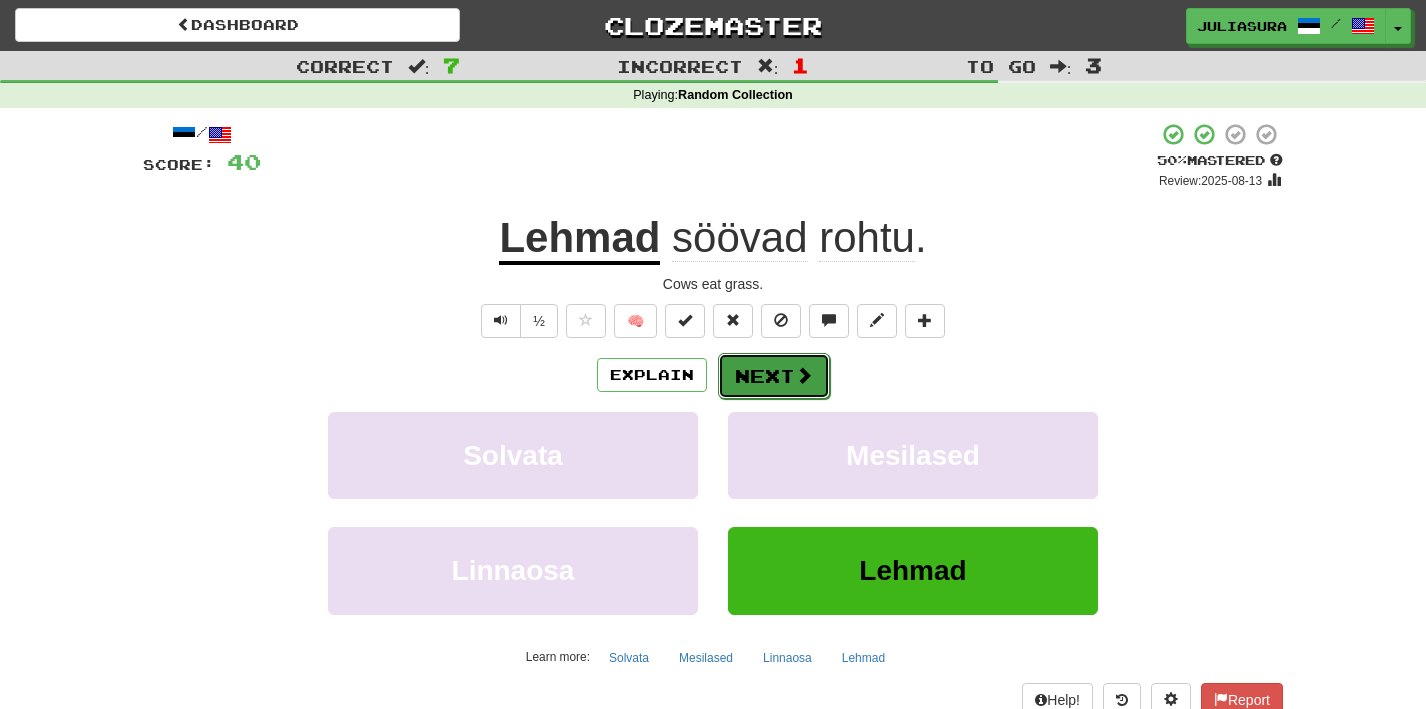 click at bounding box center [804, 375] 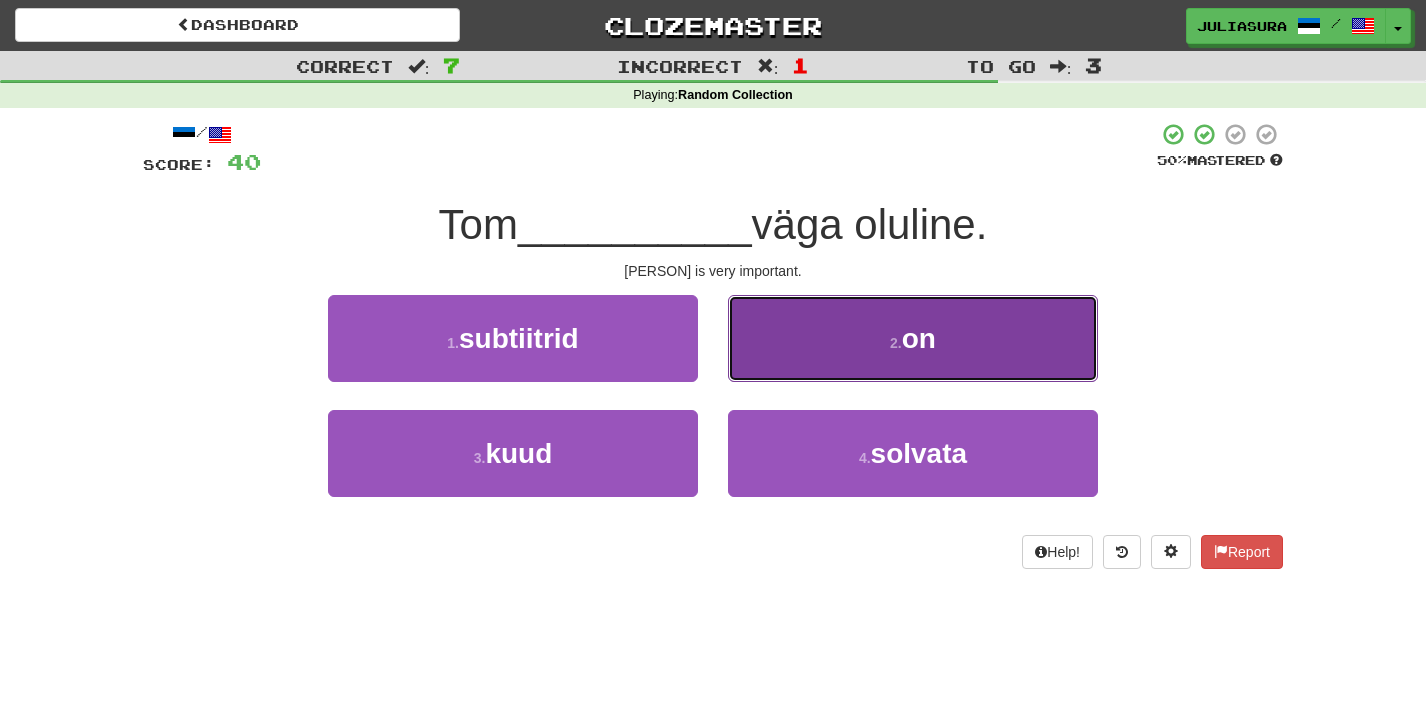click on "2 .  on" at bounding box center [913, 338] 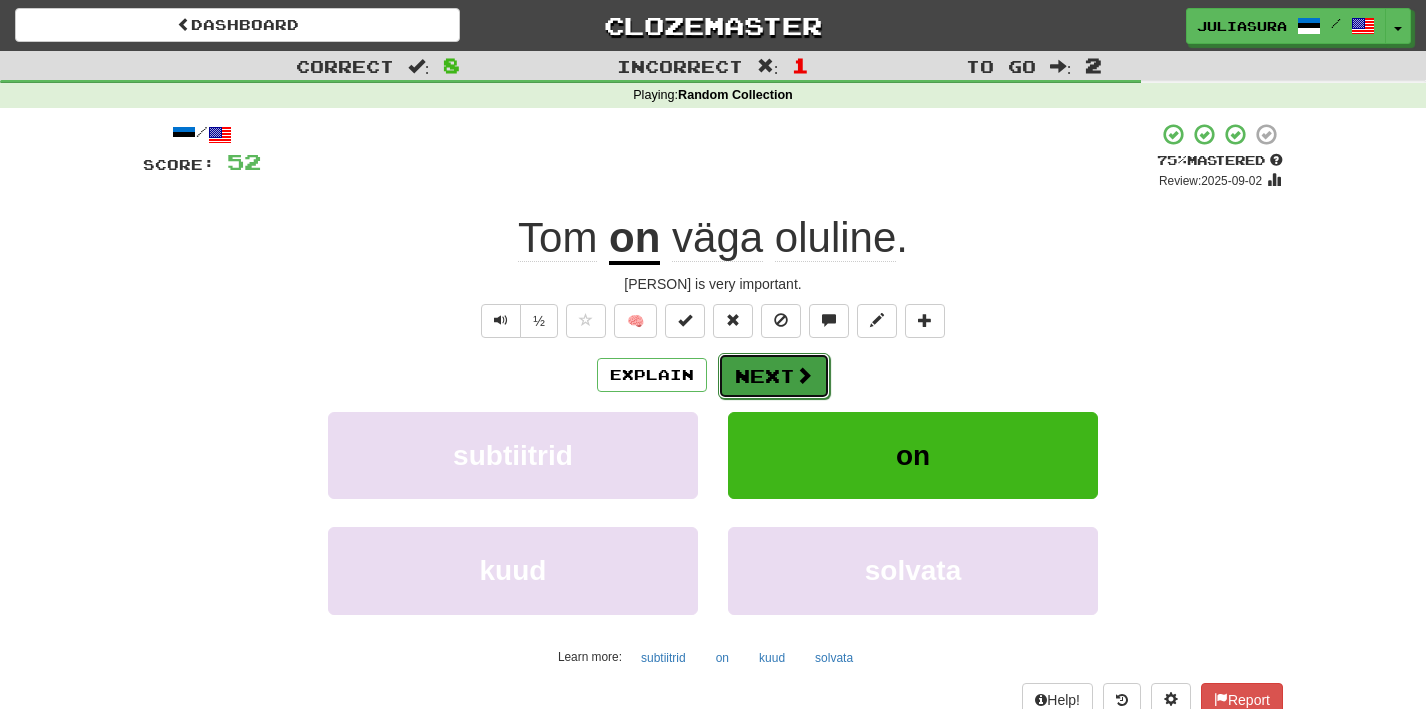 click on "Next" at bounding box center [774, 376] 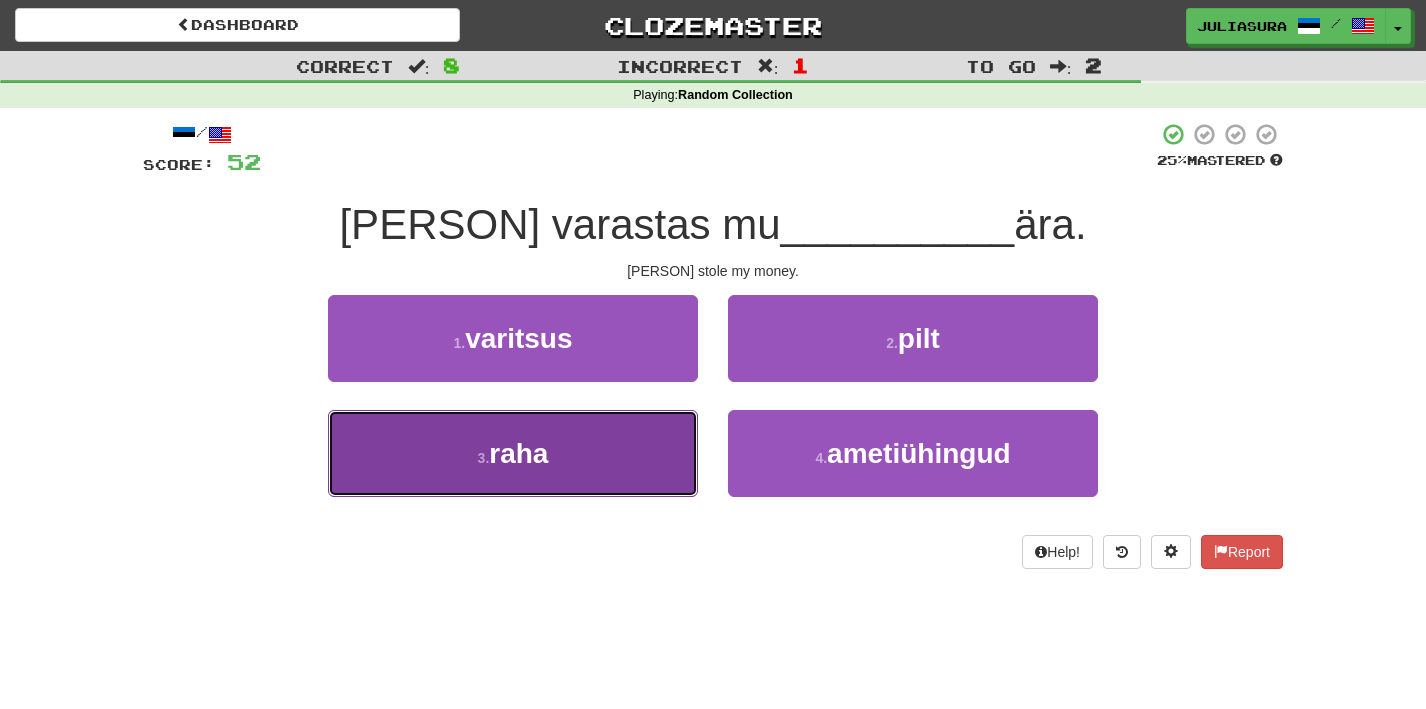 click on "3 .  raha" at bounding box center (513, 453) 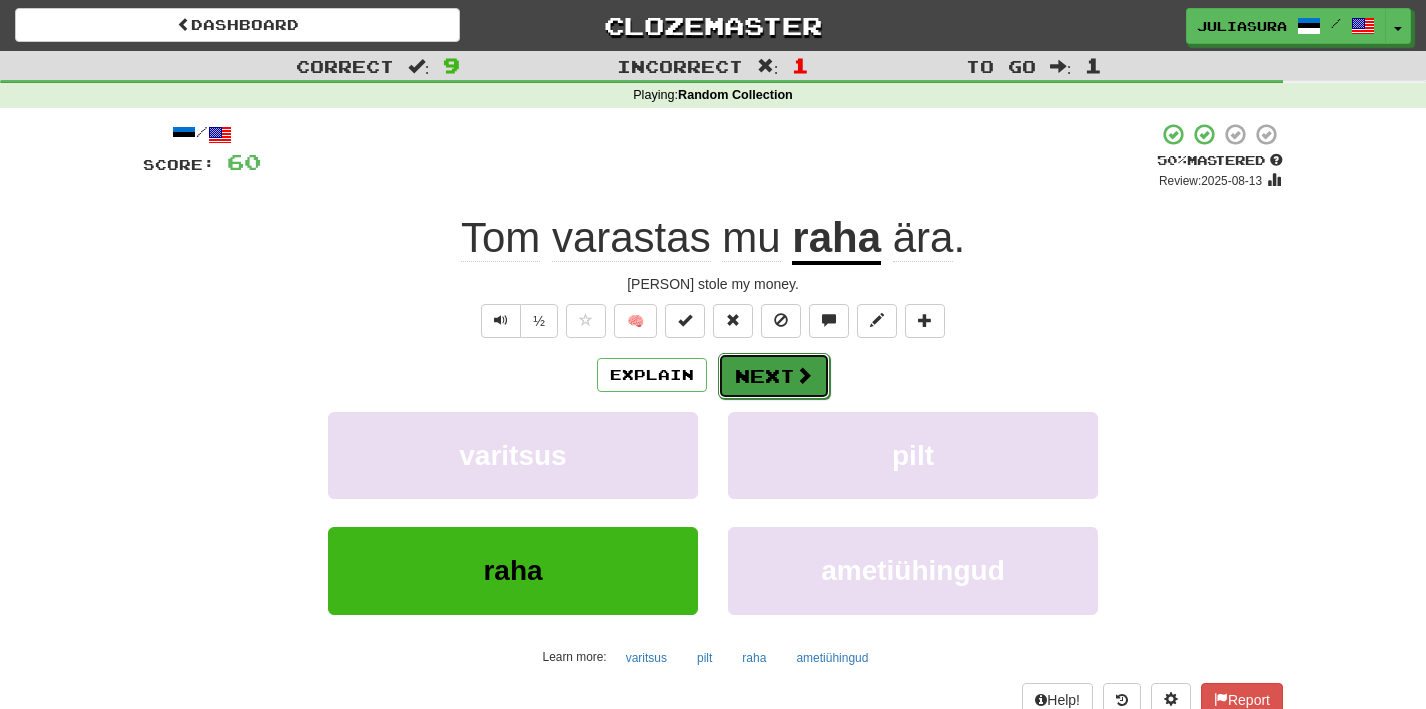 click on "Next" at bounding box center (774, 376) 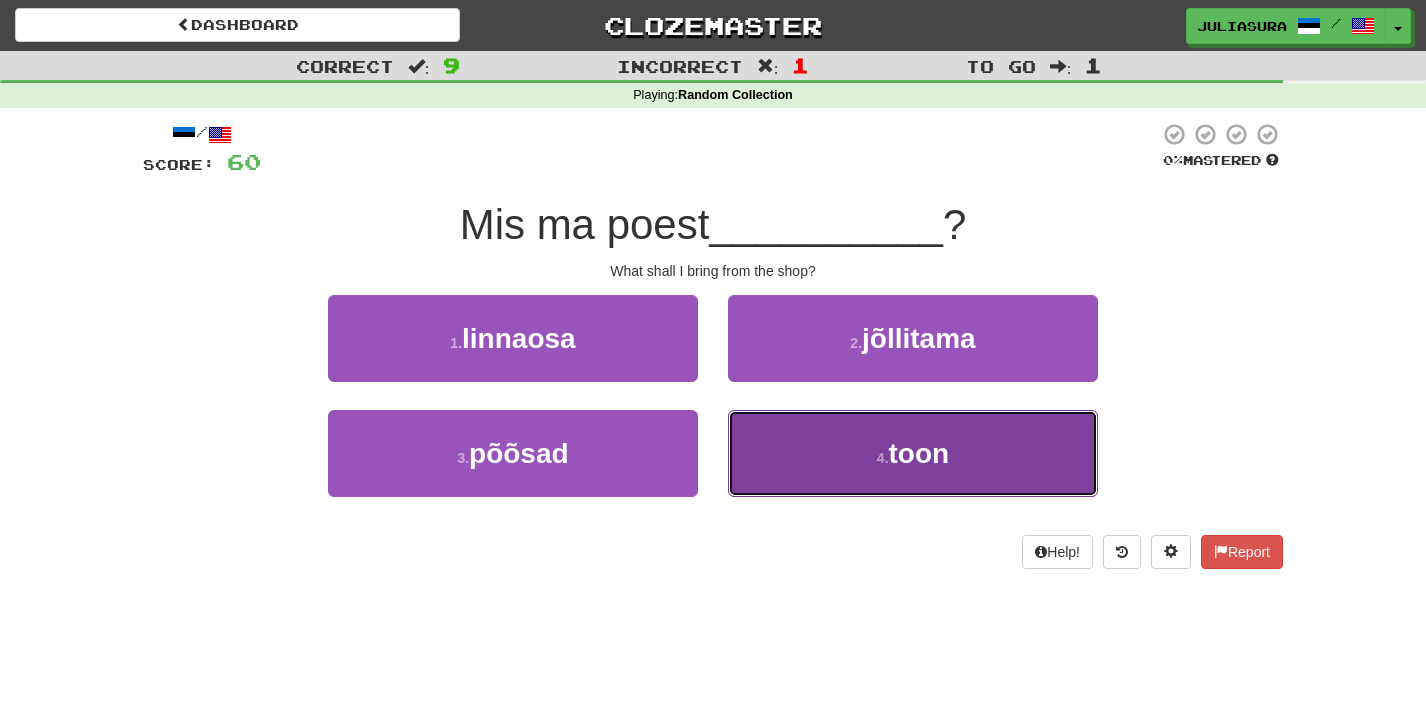 click on "4 .  toon" at bounding box center [913, 453] 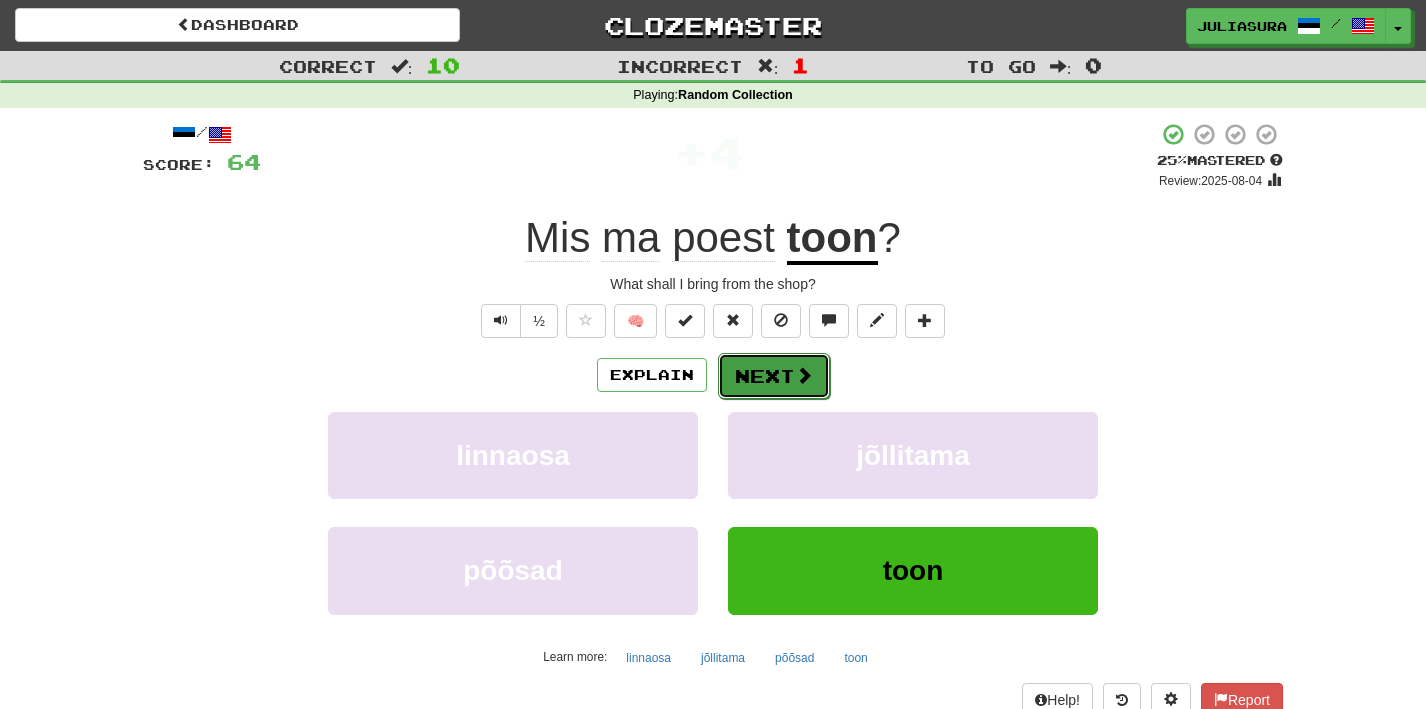 click on "Next" at bounding box center [774, 376] 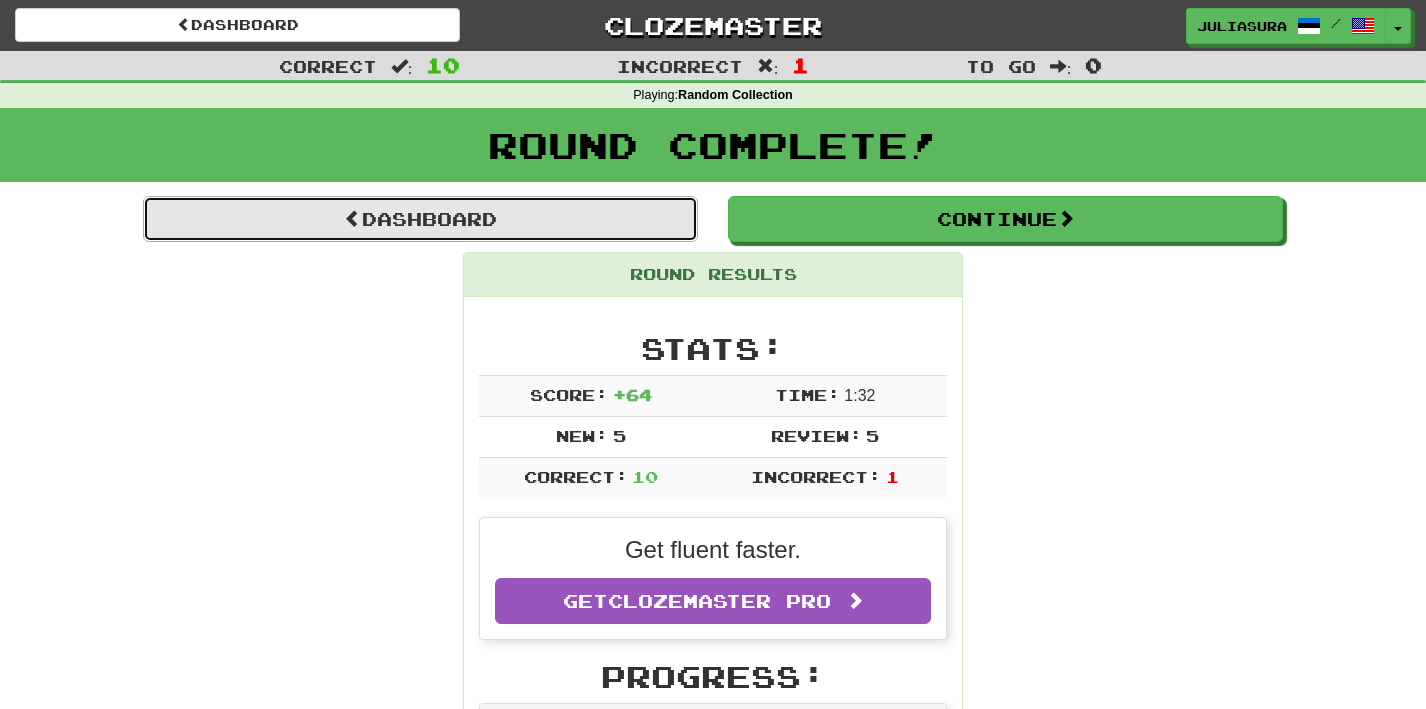 click on "Dashboard" at bounding box center (420, 219) 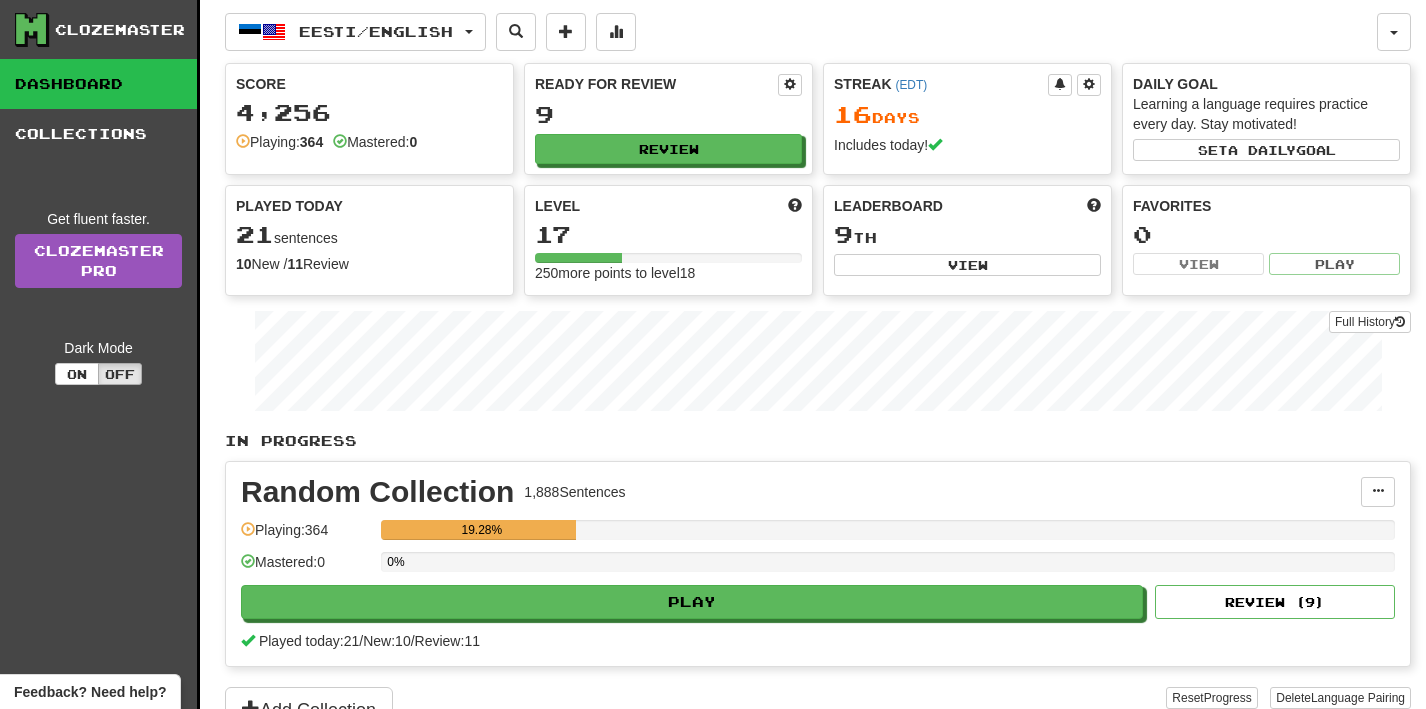 scroll, scrollTop: 0, scrollLeft: 0, axis: both 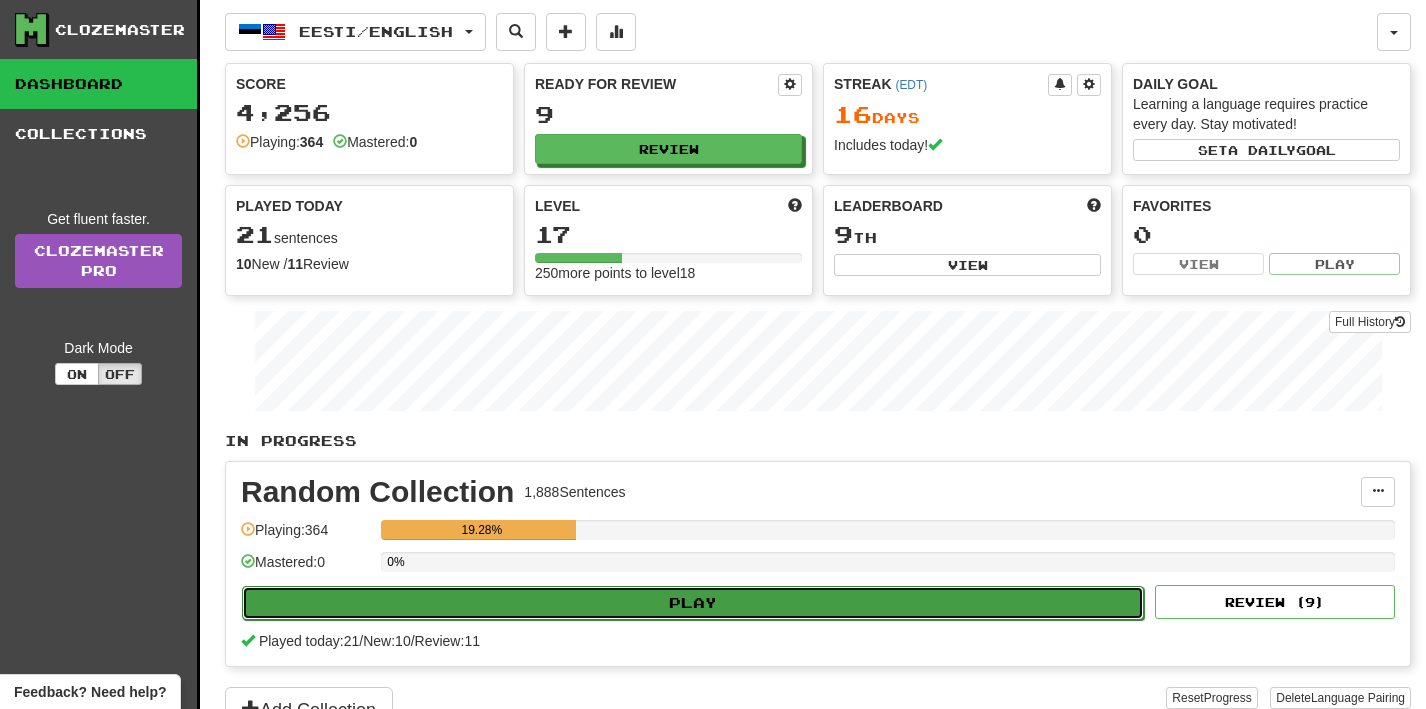 click on "Play" at bounding box center [693, 603] 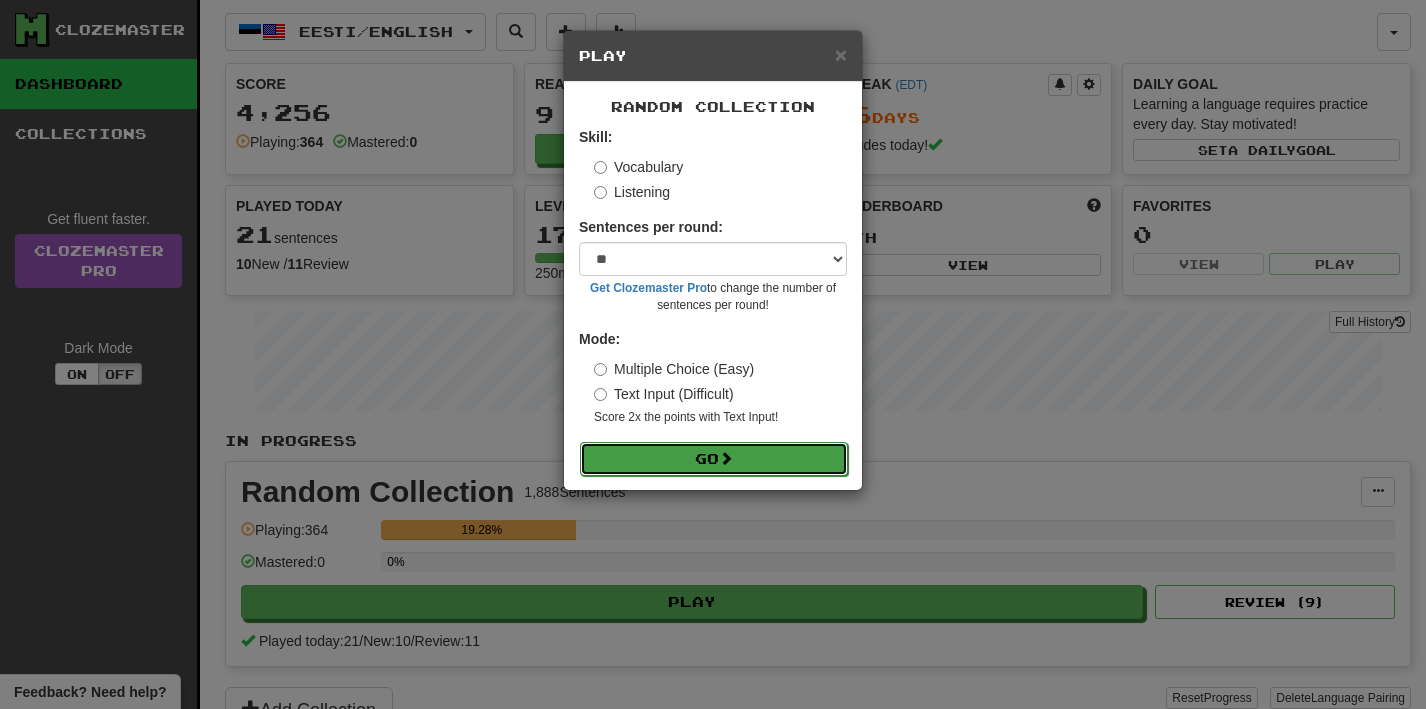 click on "Go" at bounding box center (714, 459) 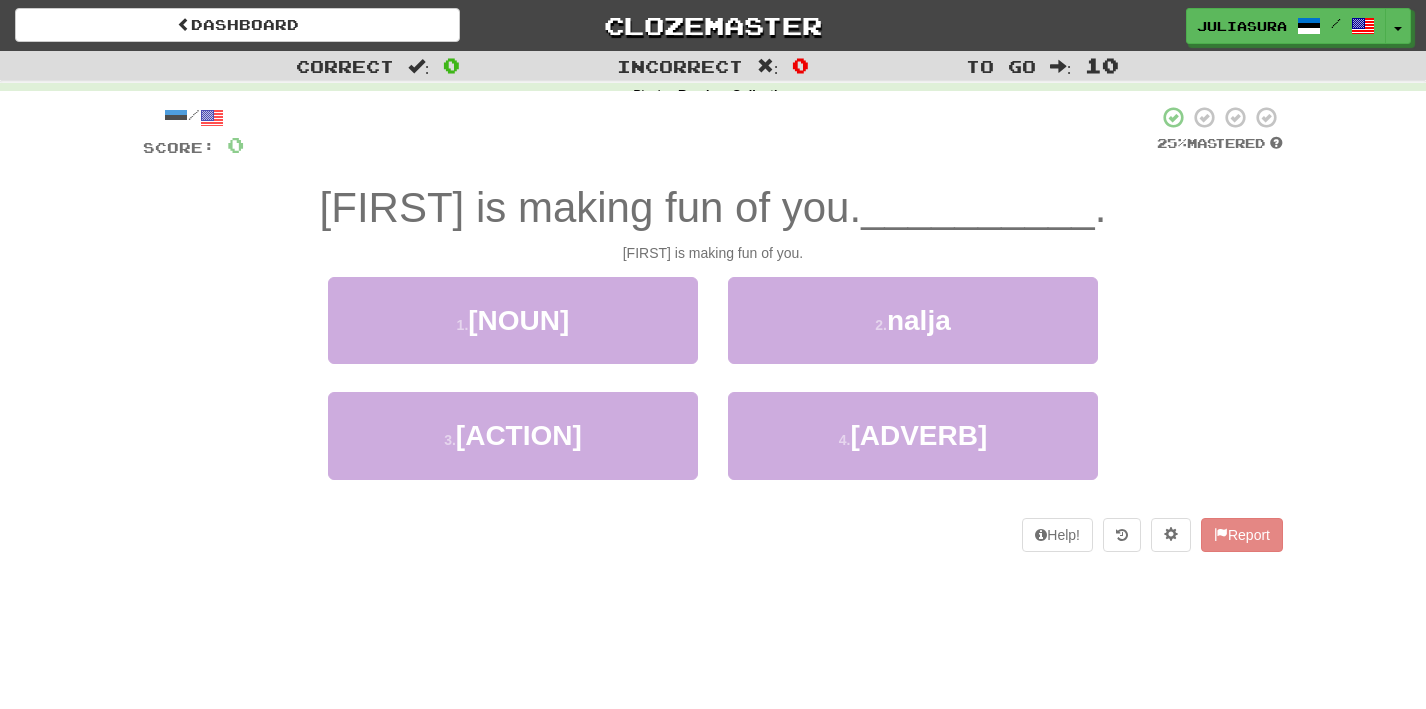 scroll, scrollTop: 0, scrollLeft: 0, axis: both 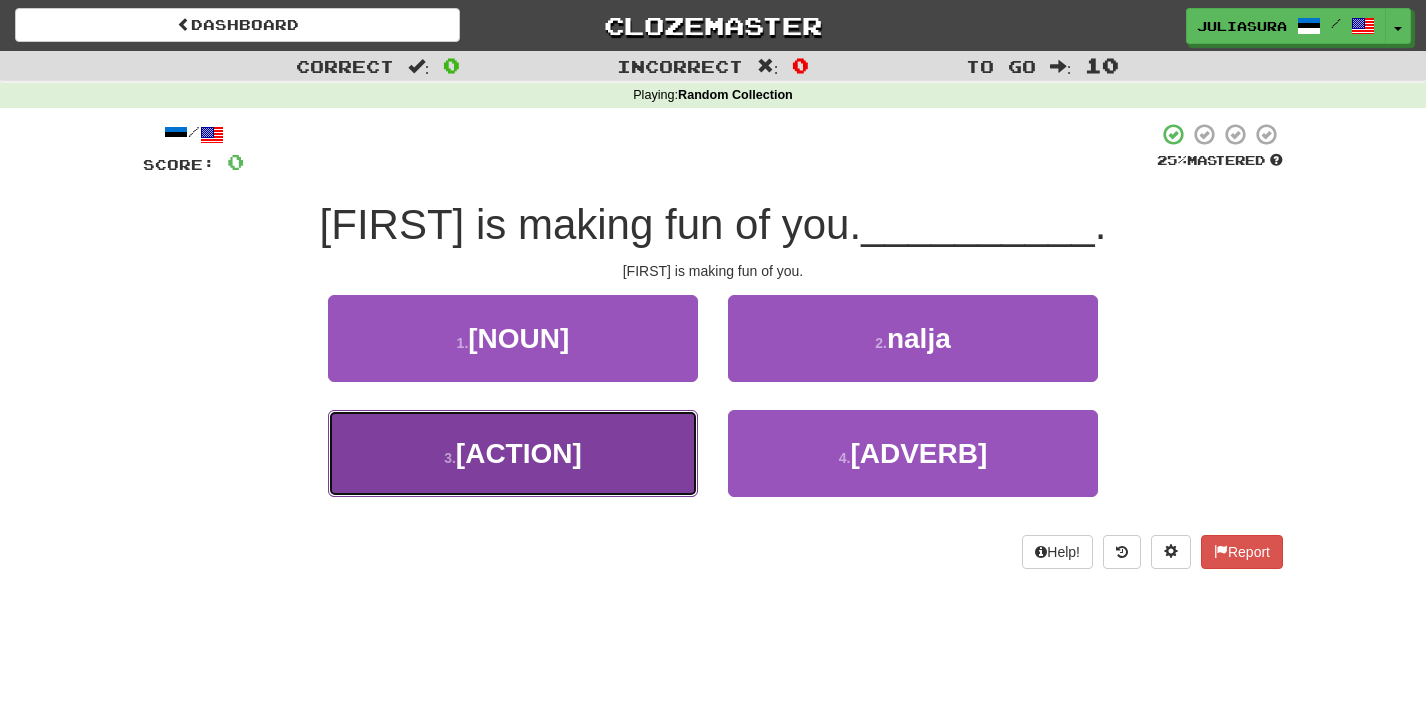 click on "[NUMBER] . [ACTION]" at bounding box center (513, 453) 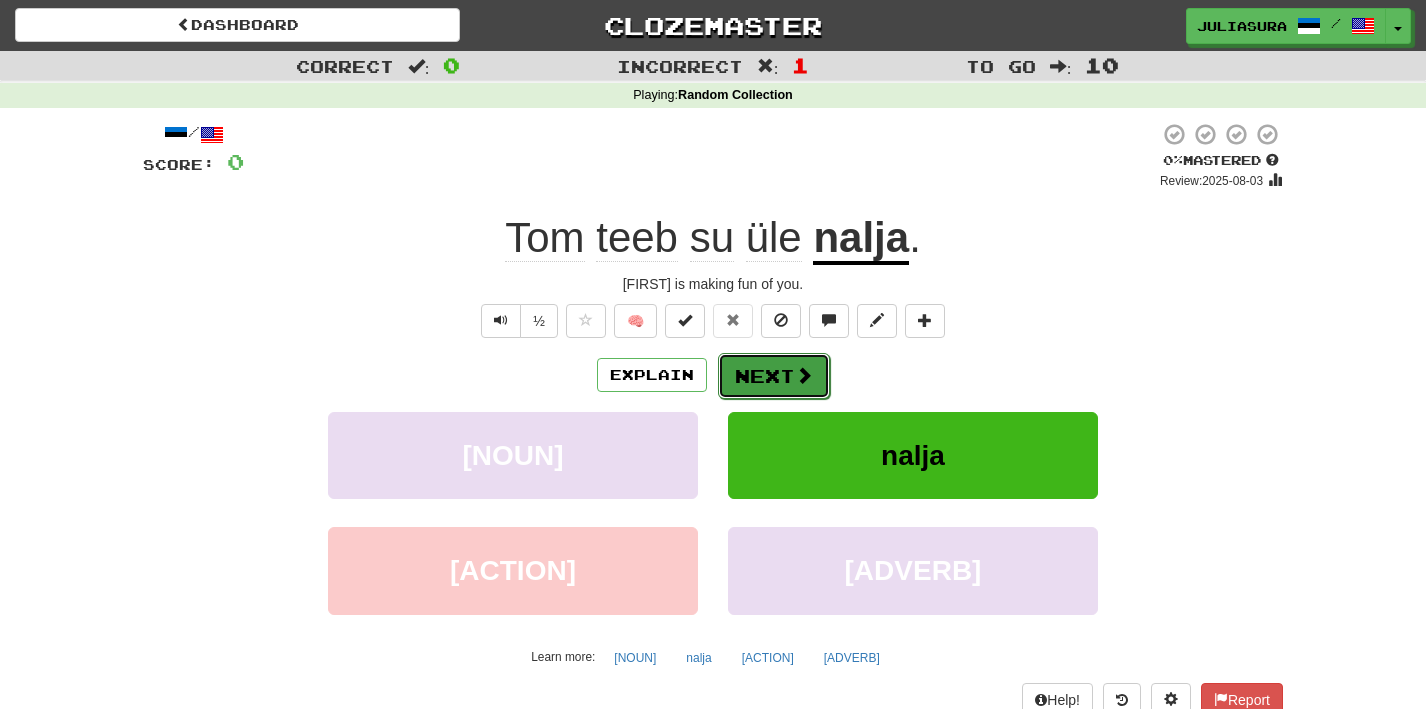 click on "Next" at bounding box center (774, 376) 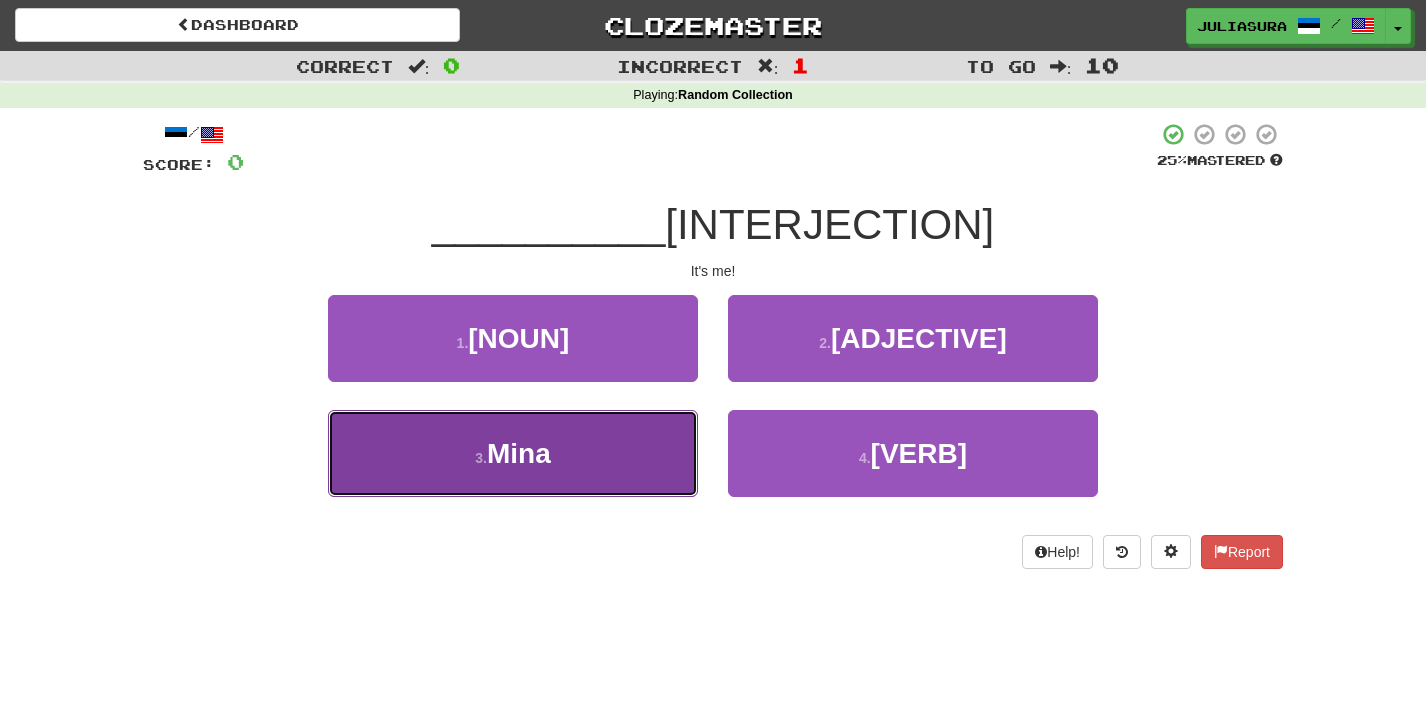 click on "3 .  Mina" at bounding box center [513, 453] 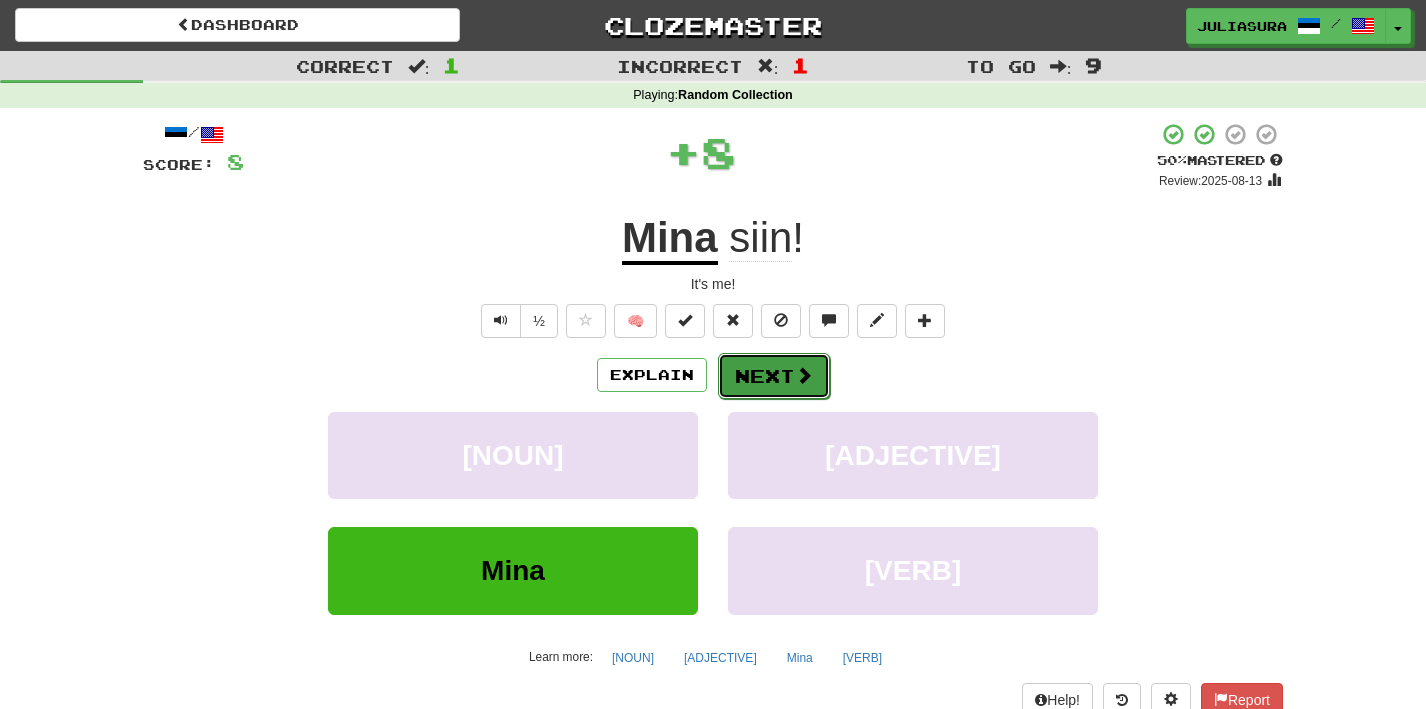 click on "Next" at bounding box center [774, 376] 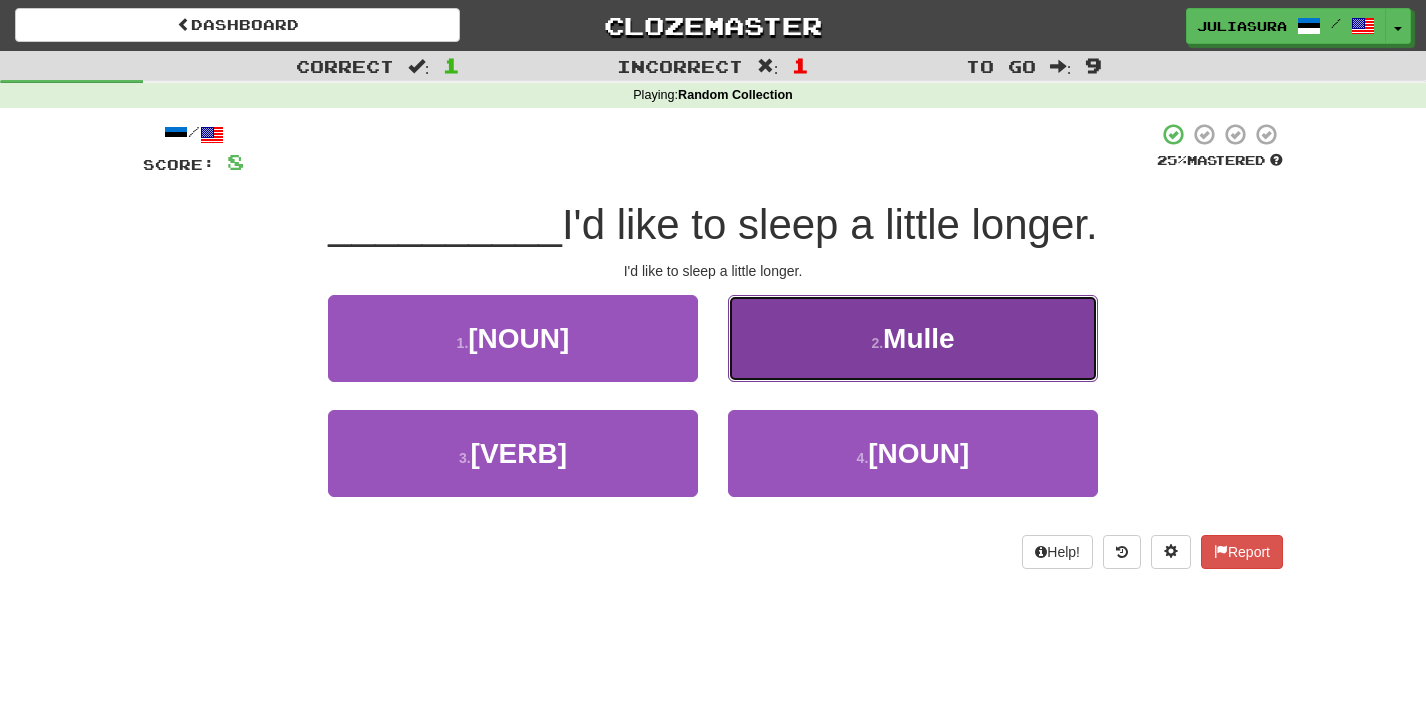 click on "2 .  Mulle" at bounding box center [913, 338] 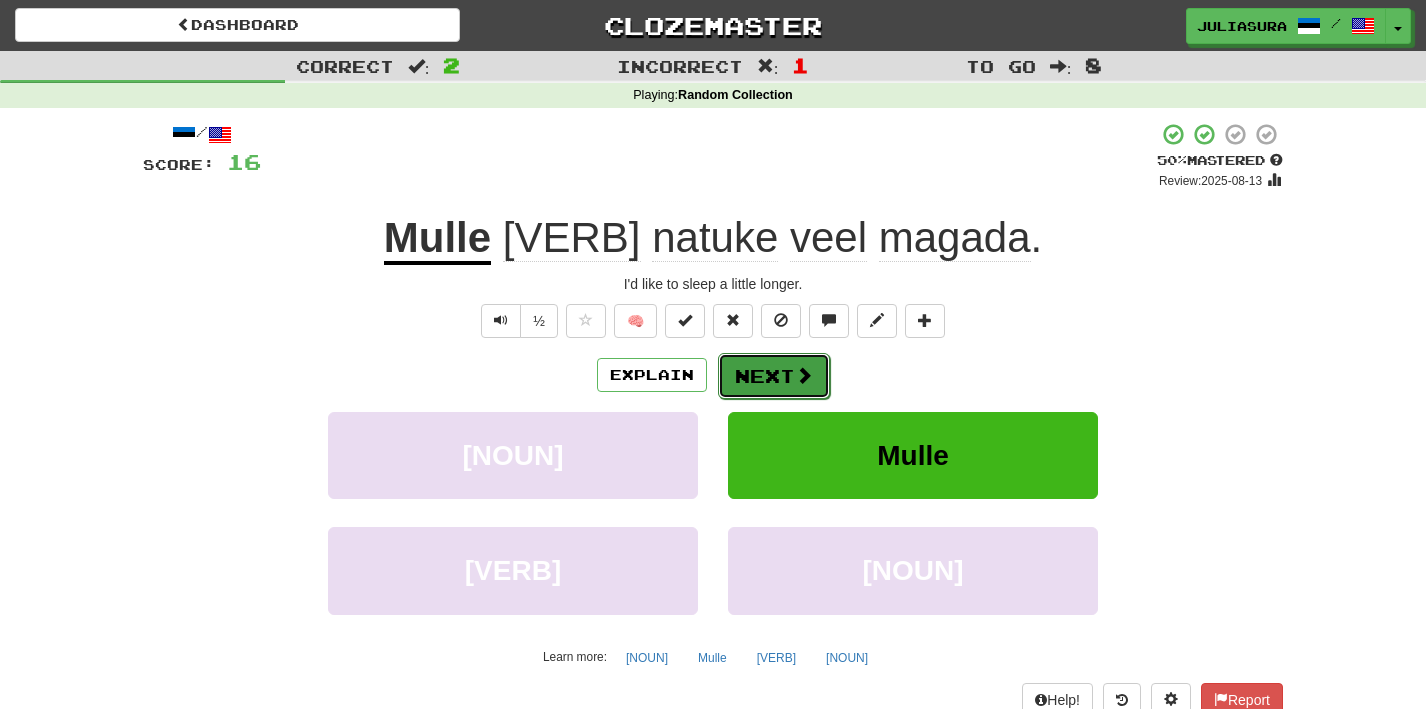 click on "Next" at bounding box center [774, 376] 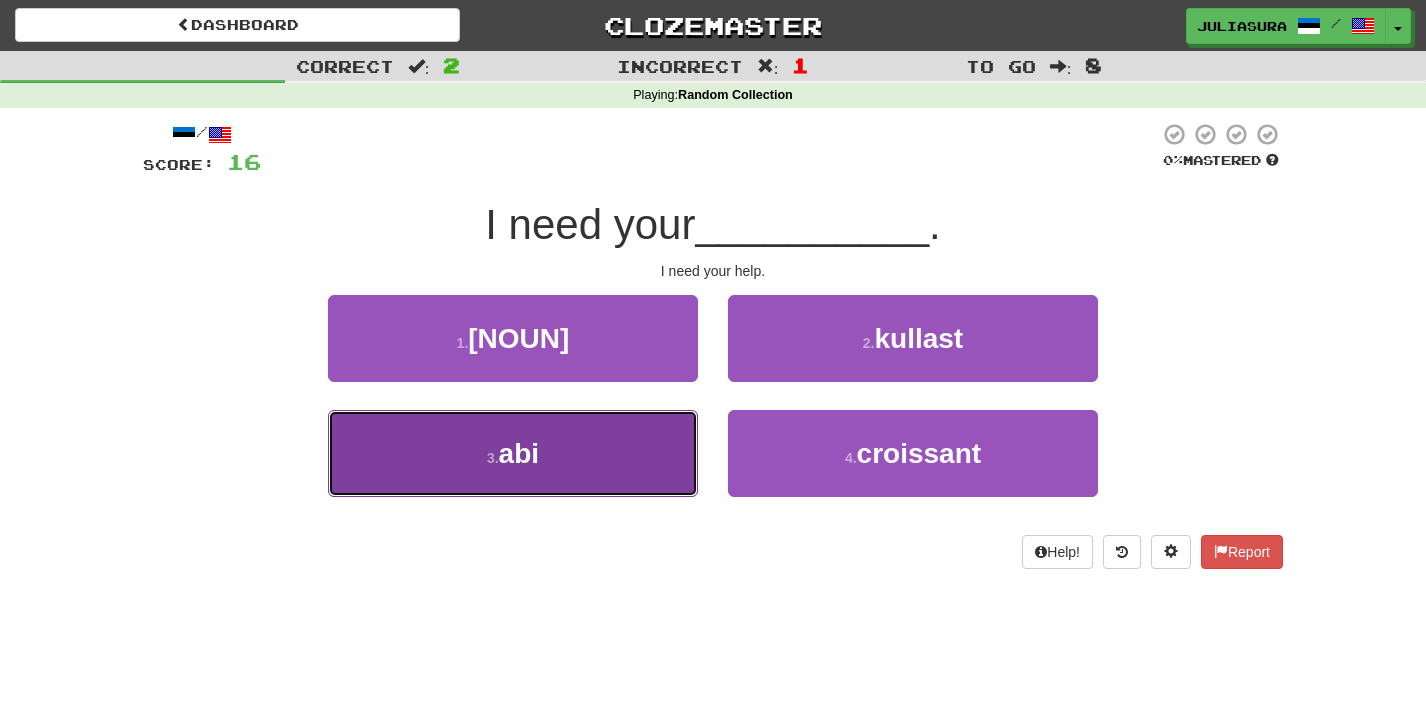 click on "3 .  abi" at bounding box center [513, 453] 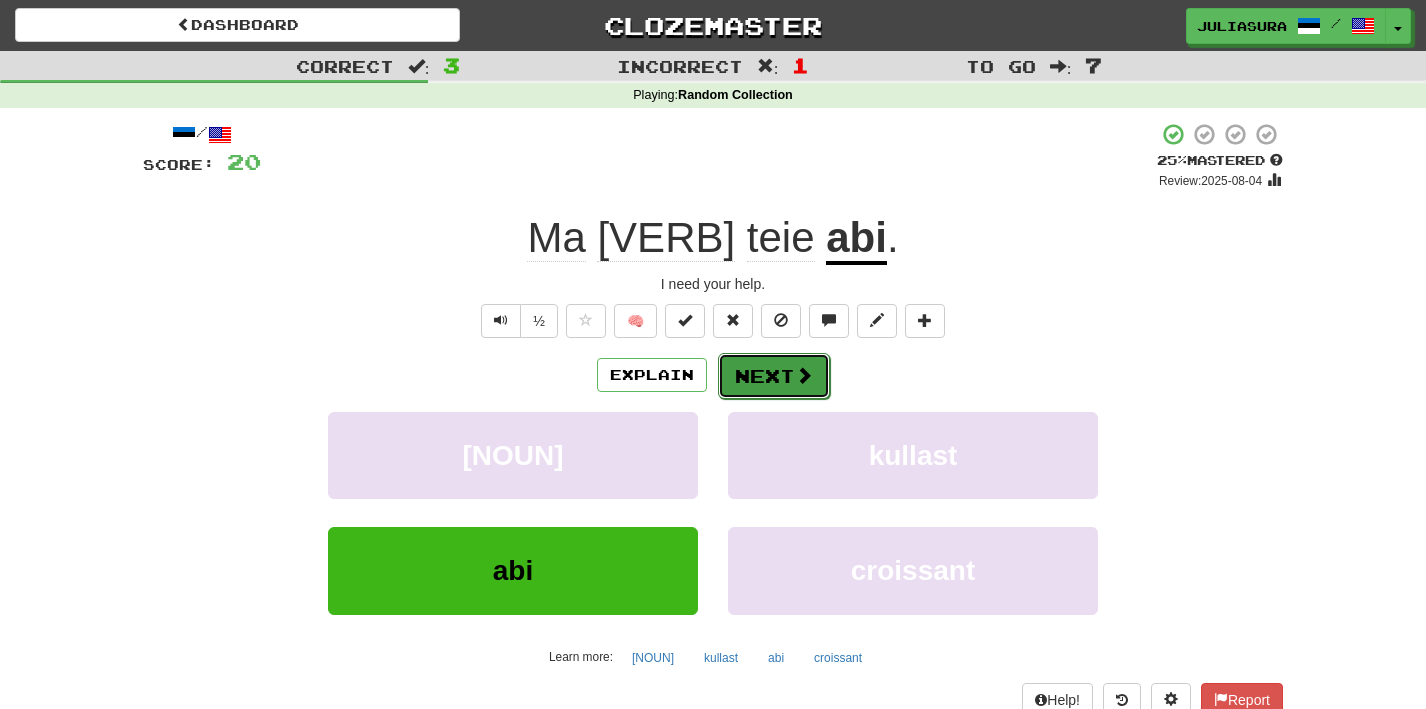 click on "Next" at bounding box center [774, 376] 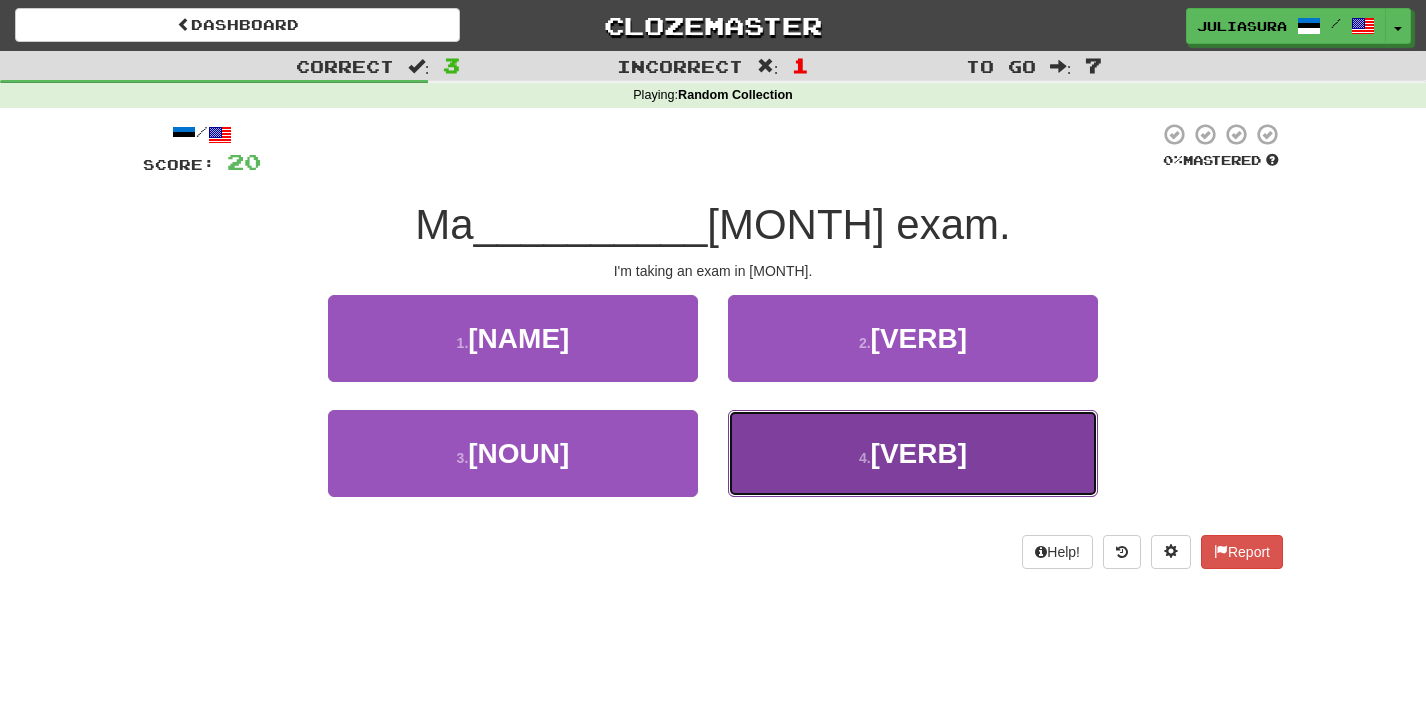 click on "4 ." at bounding box center (865, 458) 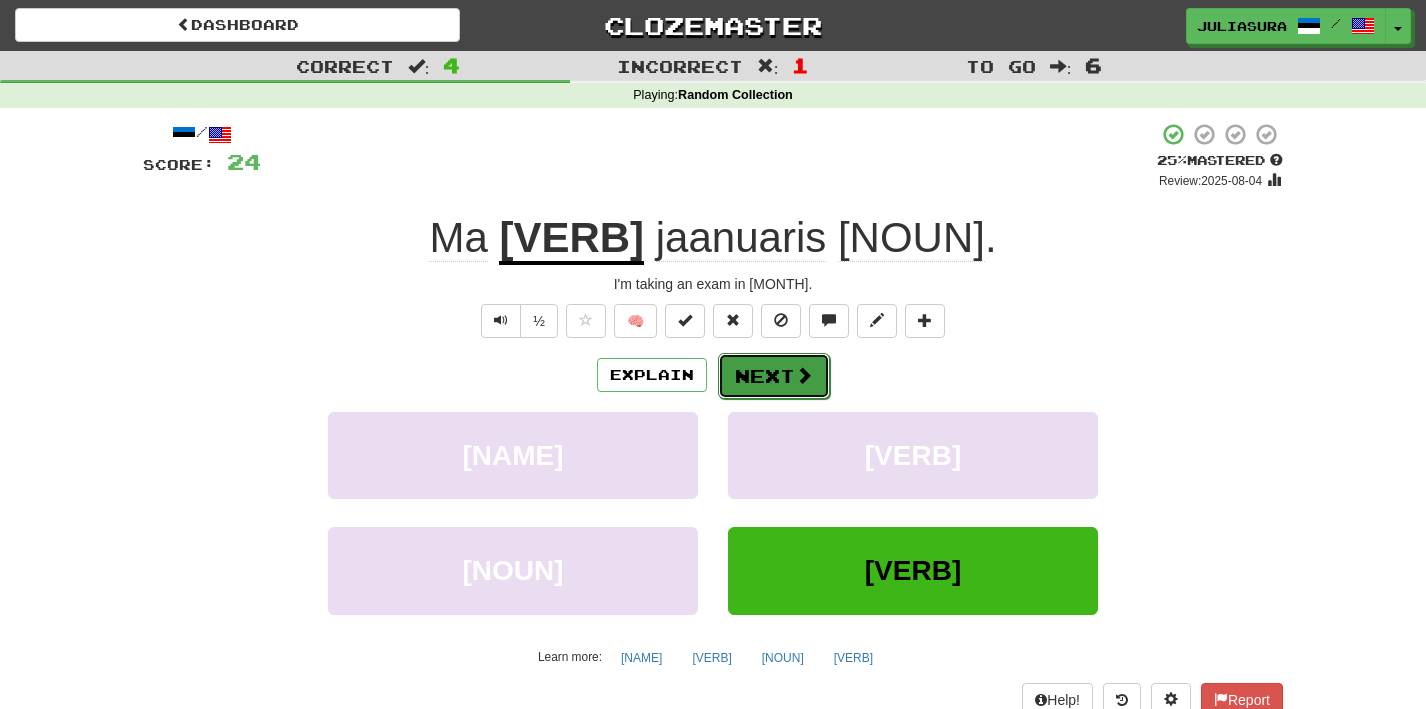 click on "Next" at bounding box center [774, 376] 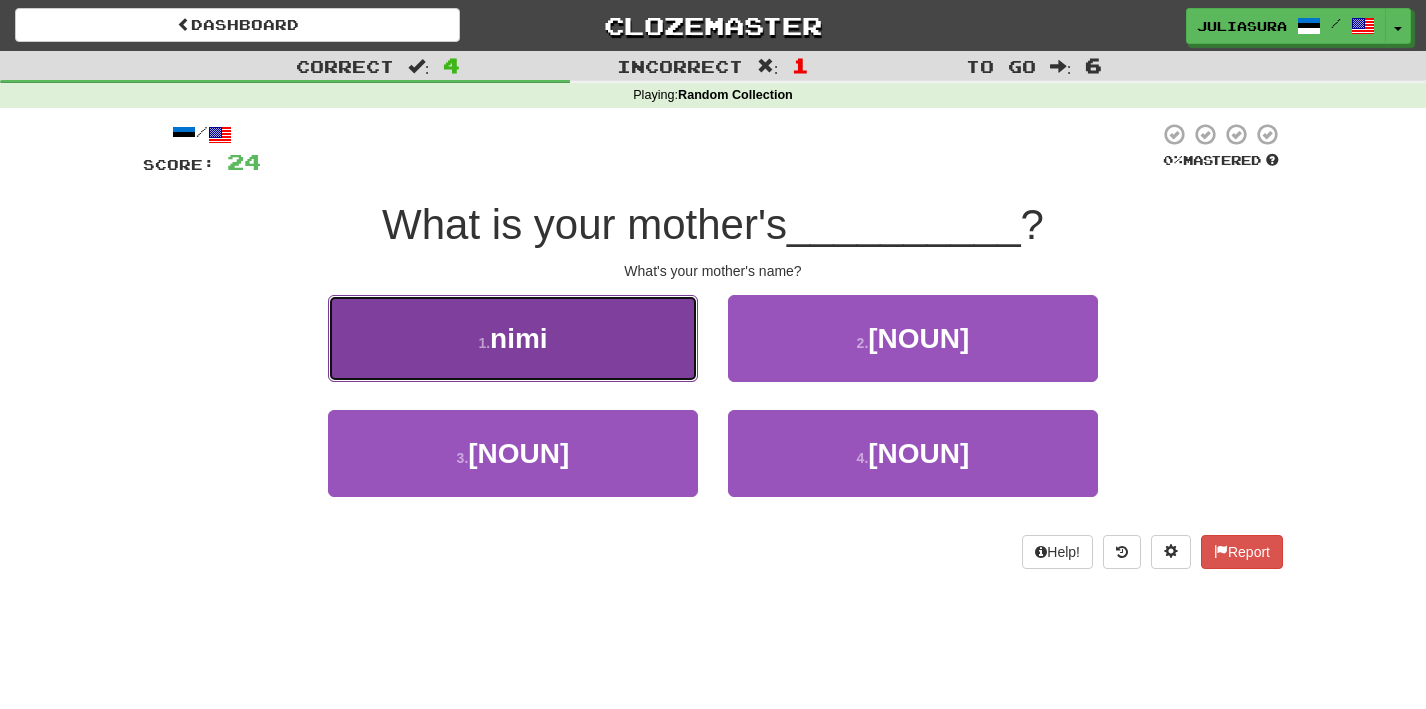click on "1 .  nimi" at bounding box center [513, 338] 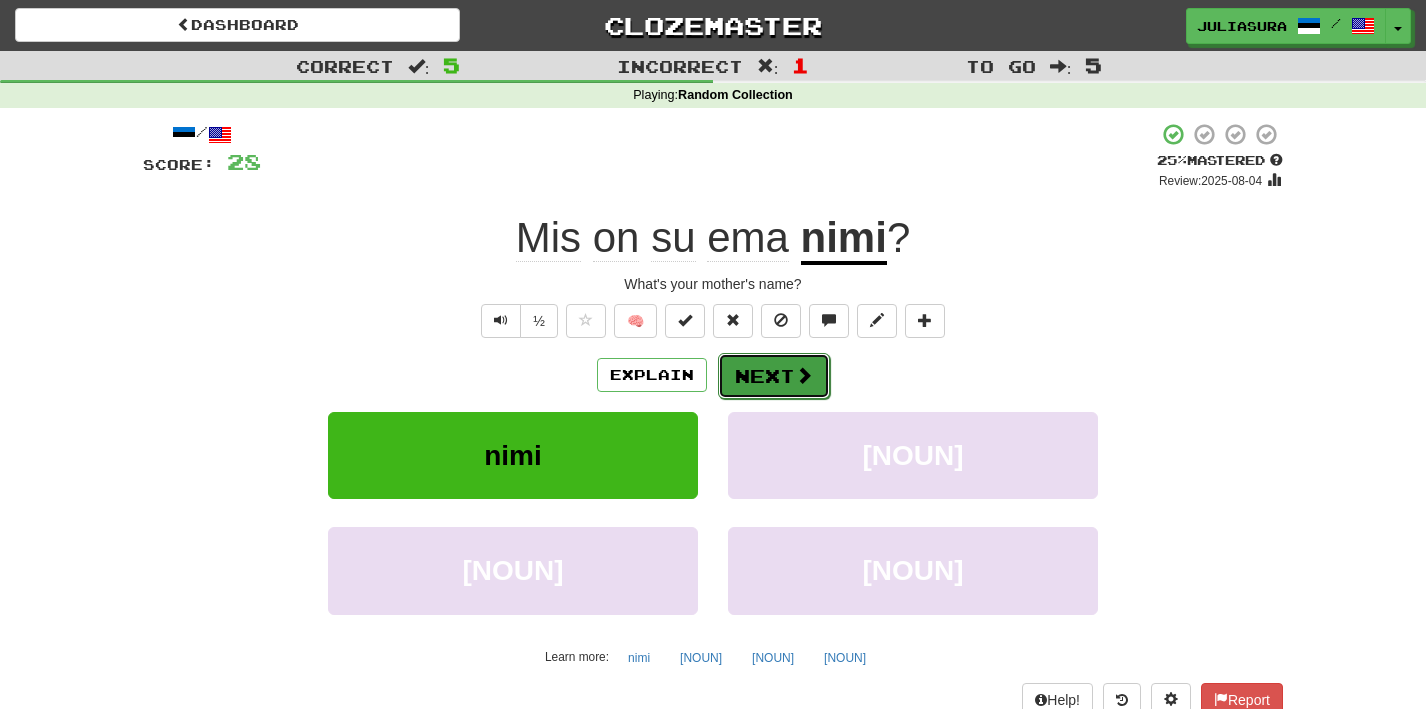click on "Next" at bounding box center (774, 376) 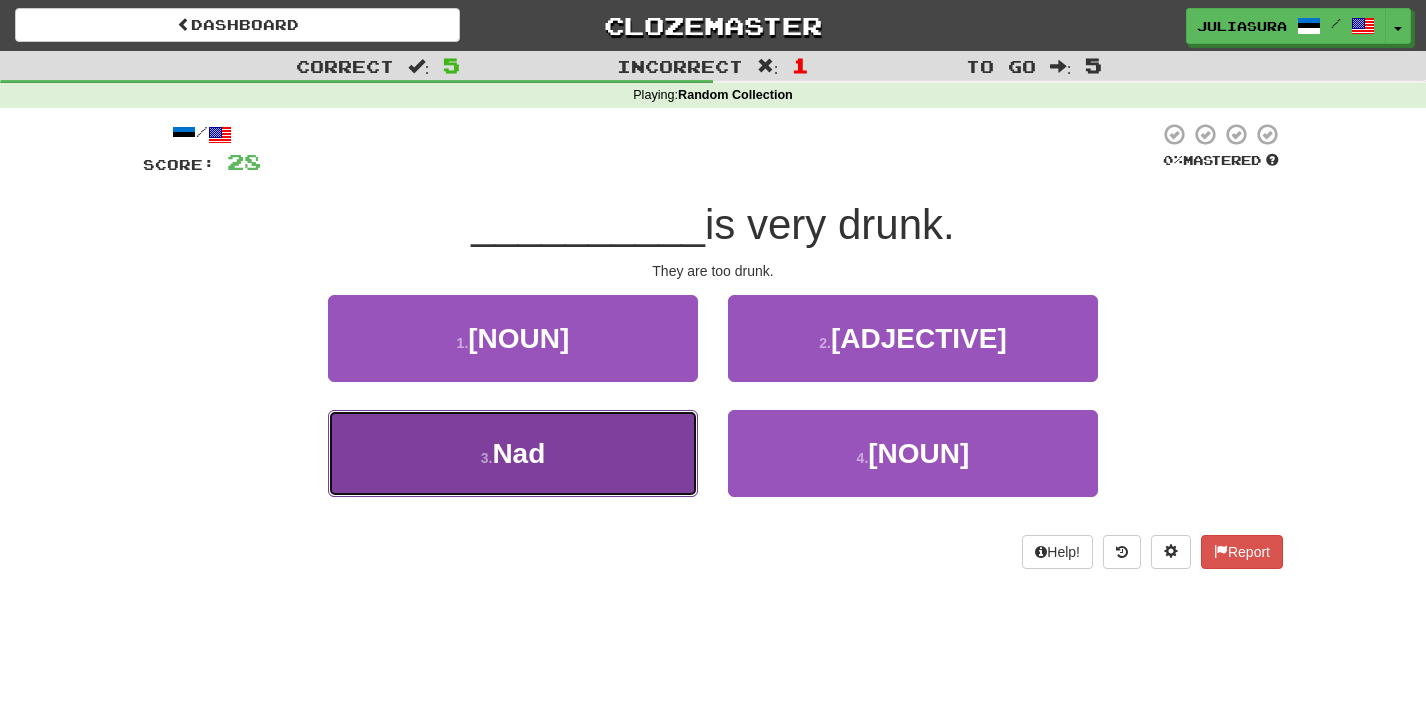 click on "3 .  Nad" at bounding box center (513, 453) 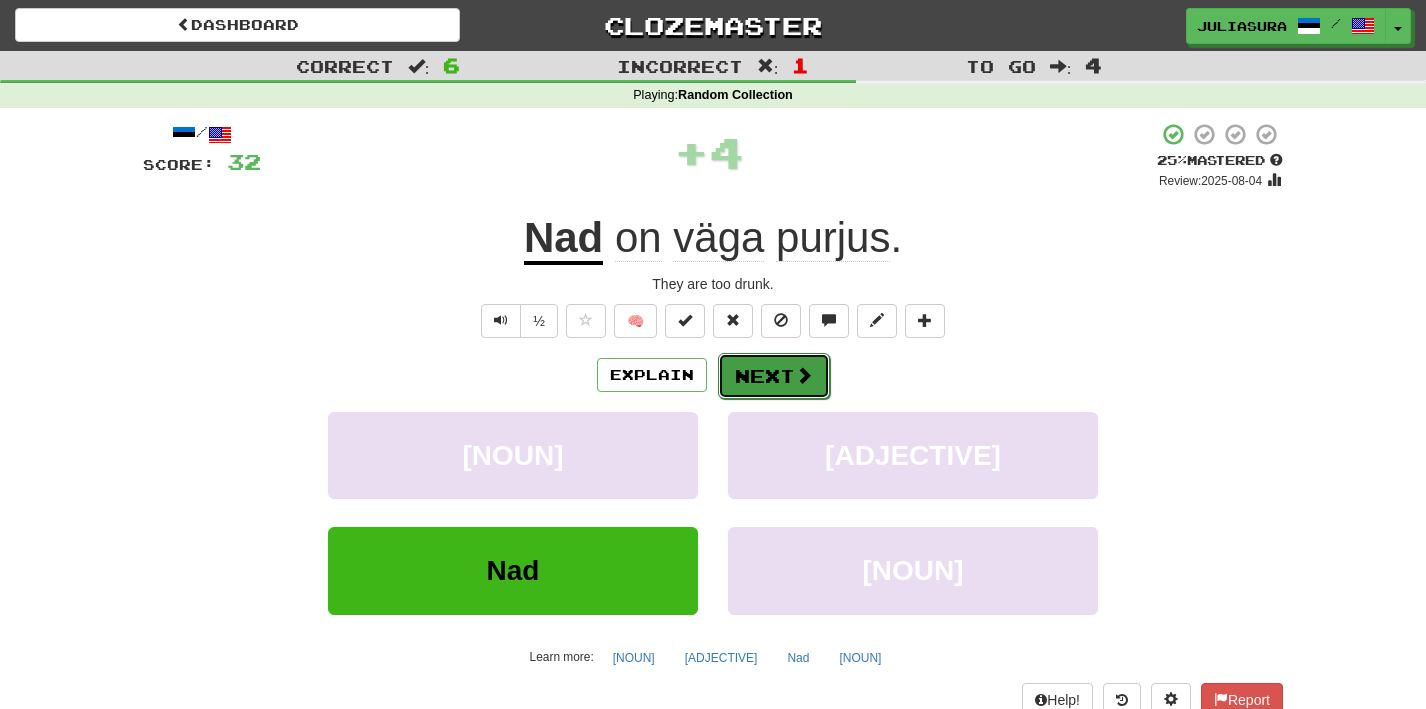 click on "Next" at bounding box center [774, 376] 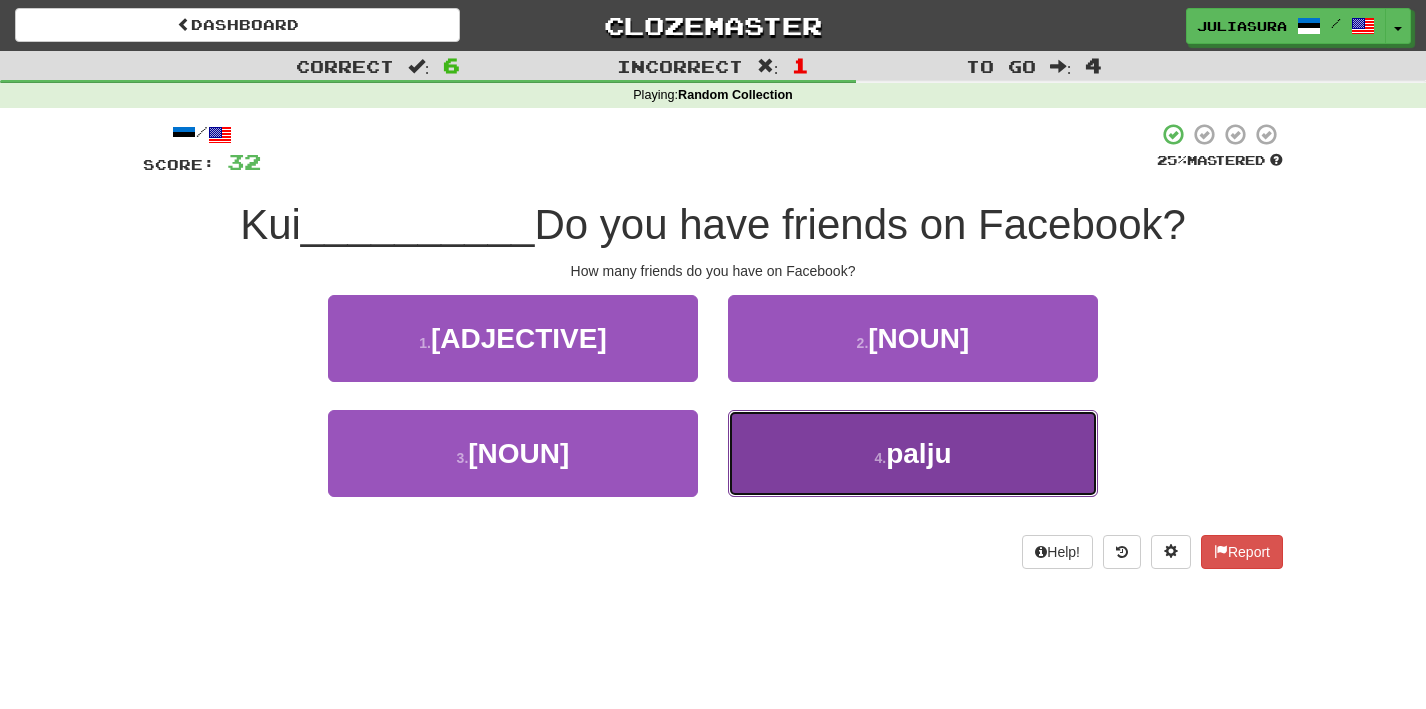 click on "4 .  palju" at bounding box center [913, 453] 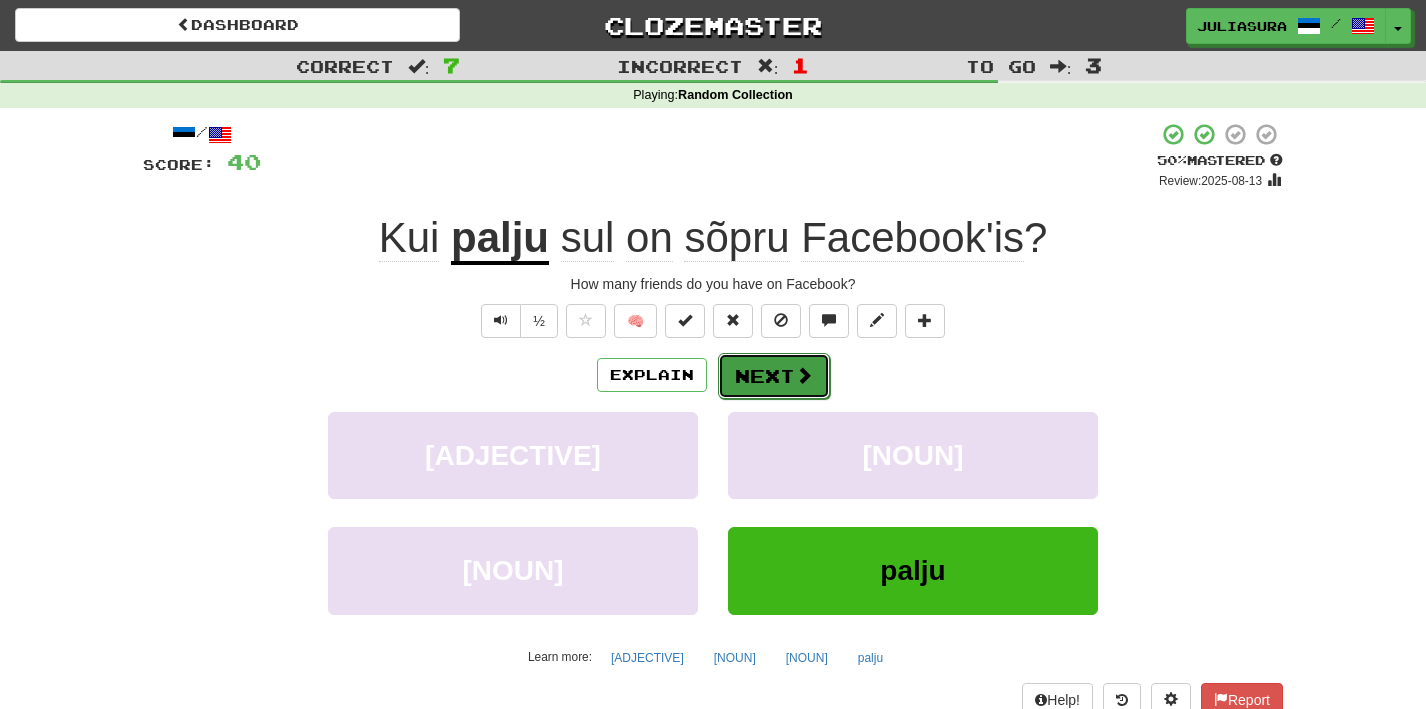 click on "Next" at bounding box center [774, 376] 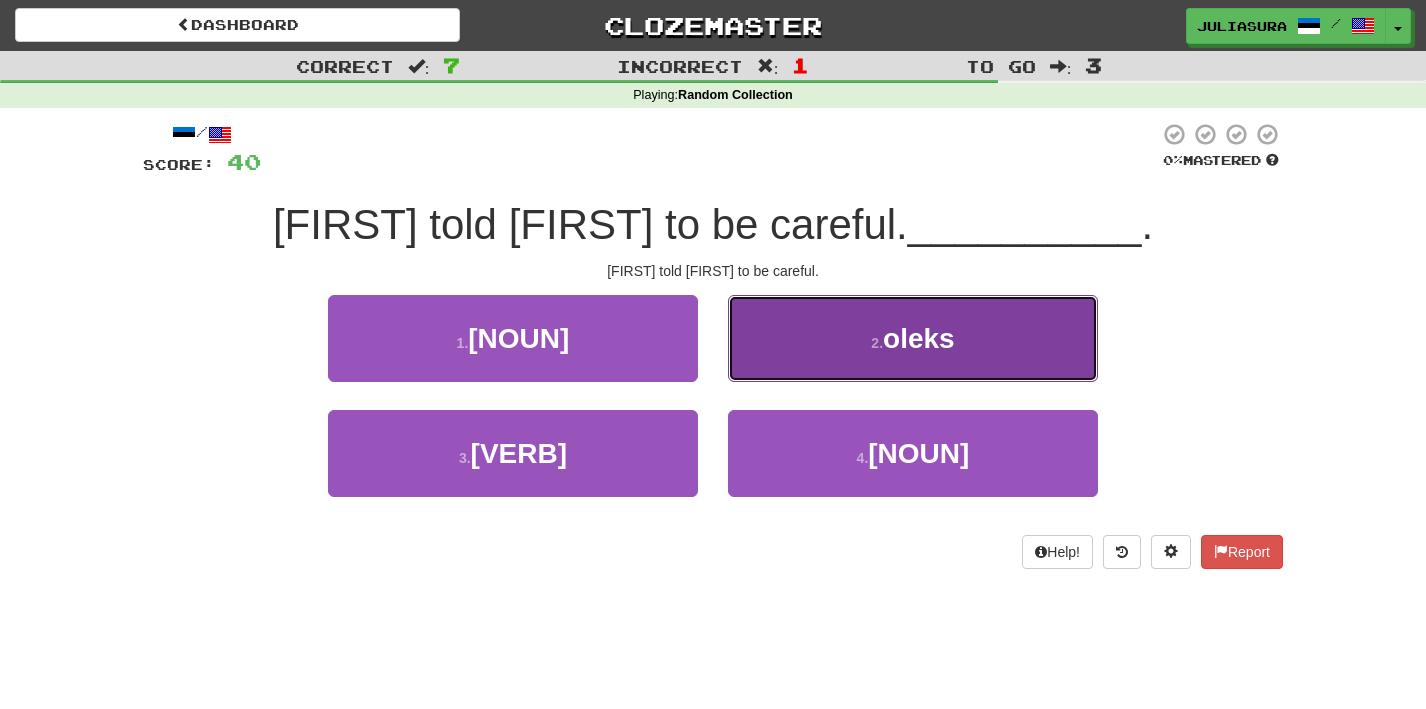 click on "2 .  oleks" at bounding box center [913, 338] 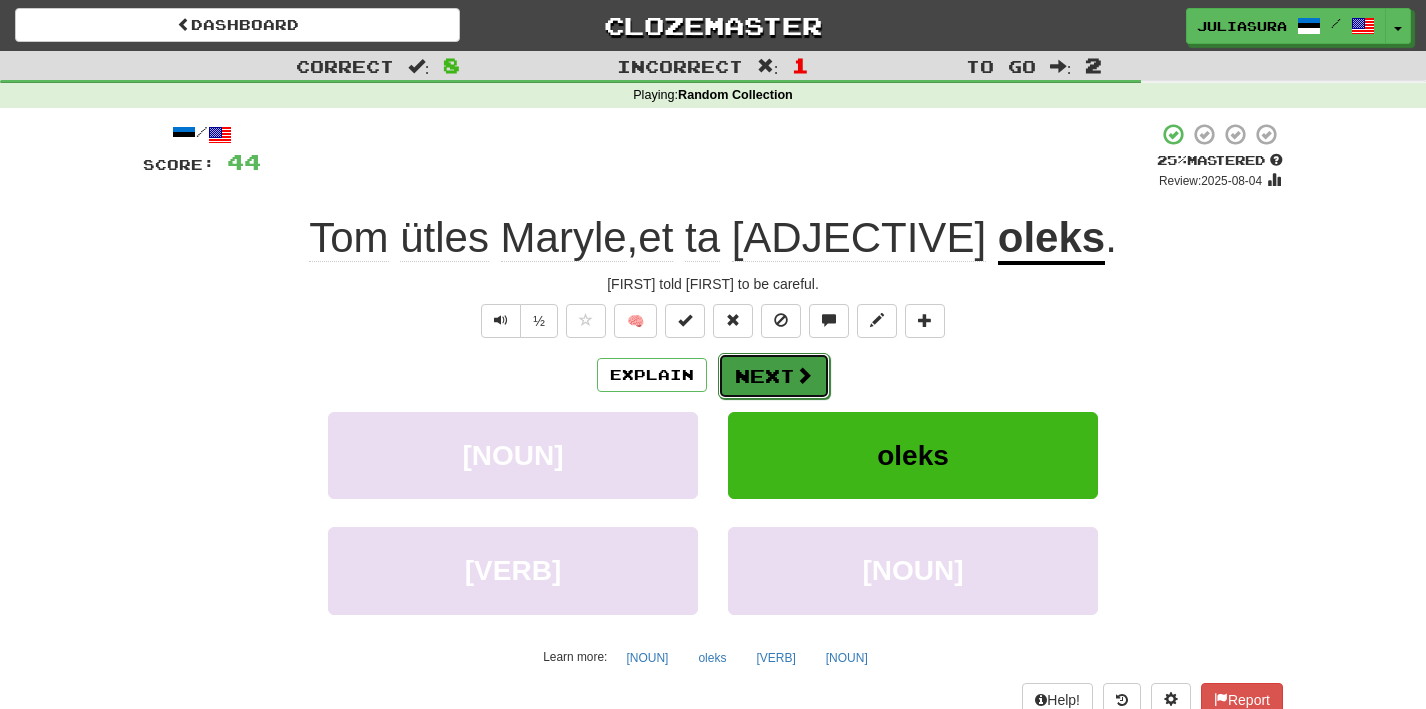 click at bounding box center [804, 375] 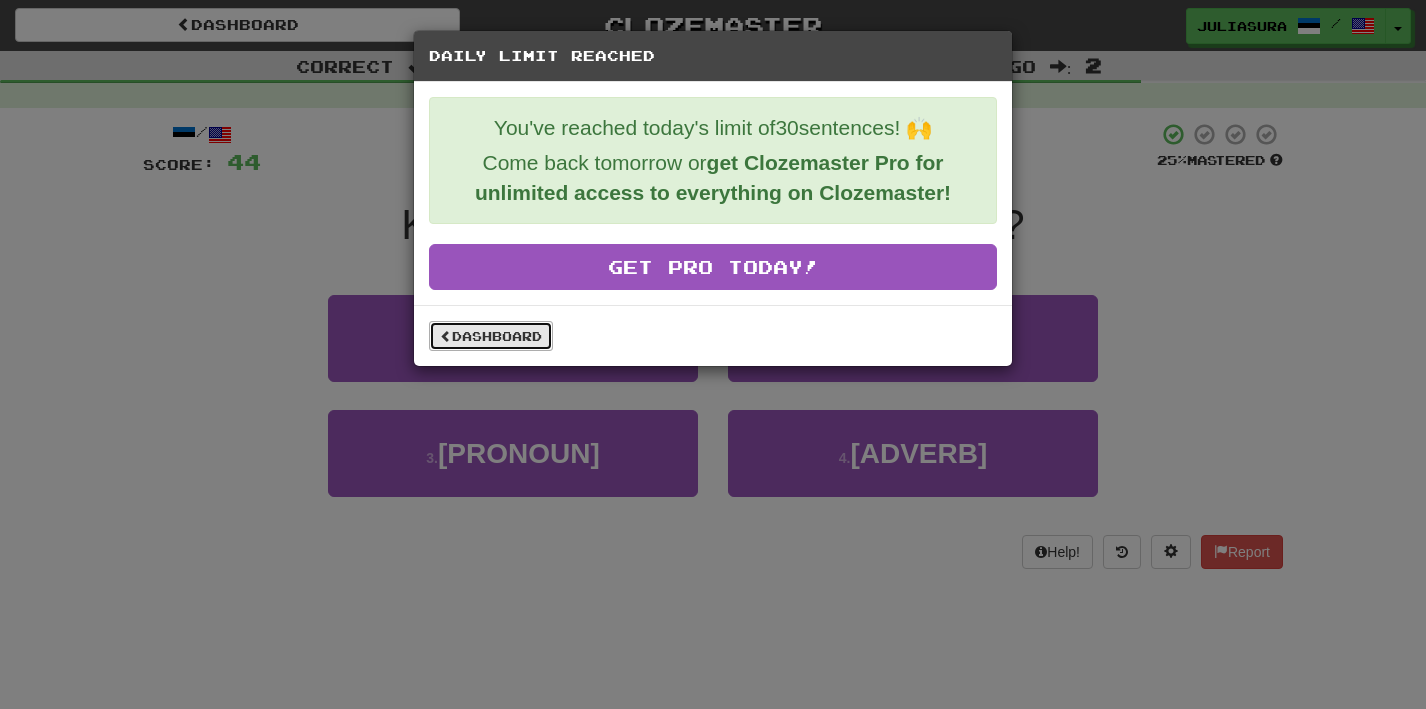 click on "Dashboard" at bounding box center [491, 336] 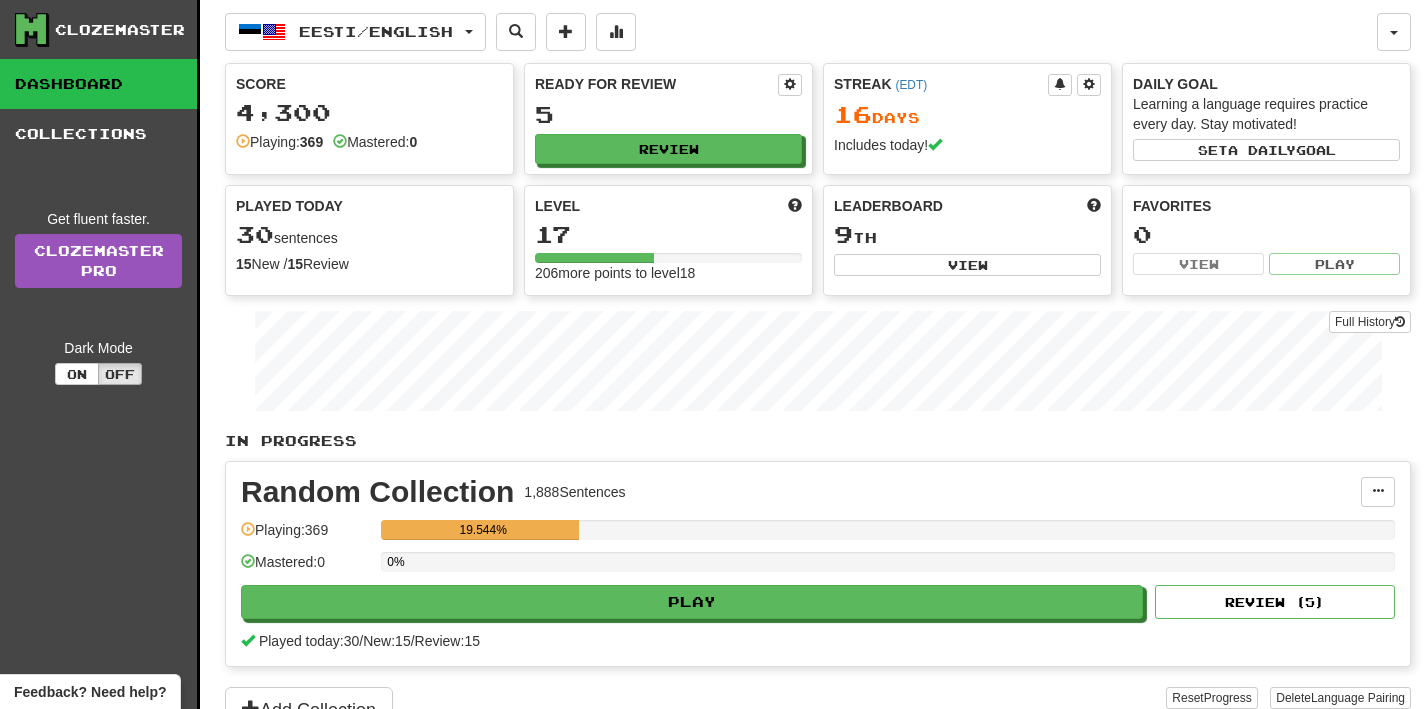 scroll, scrollTop: 0, scrollLeft: 0, axis: both 